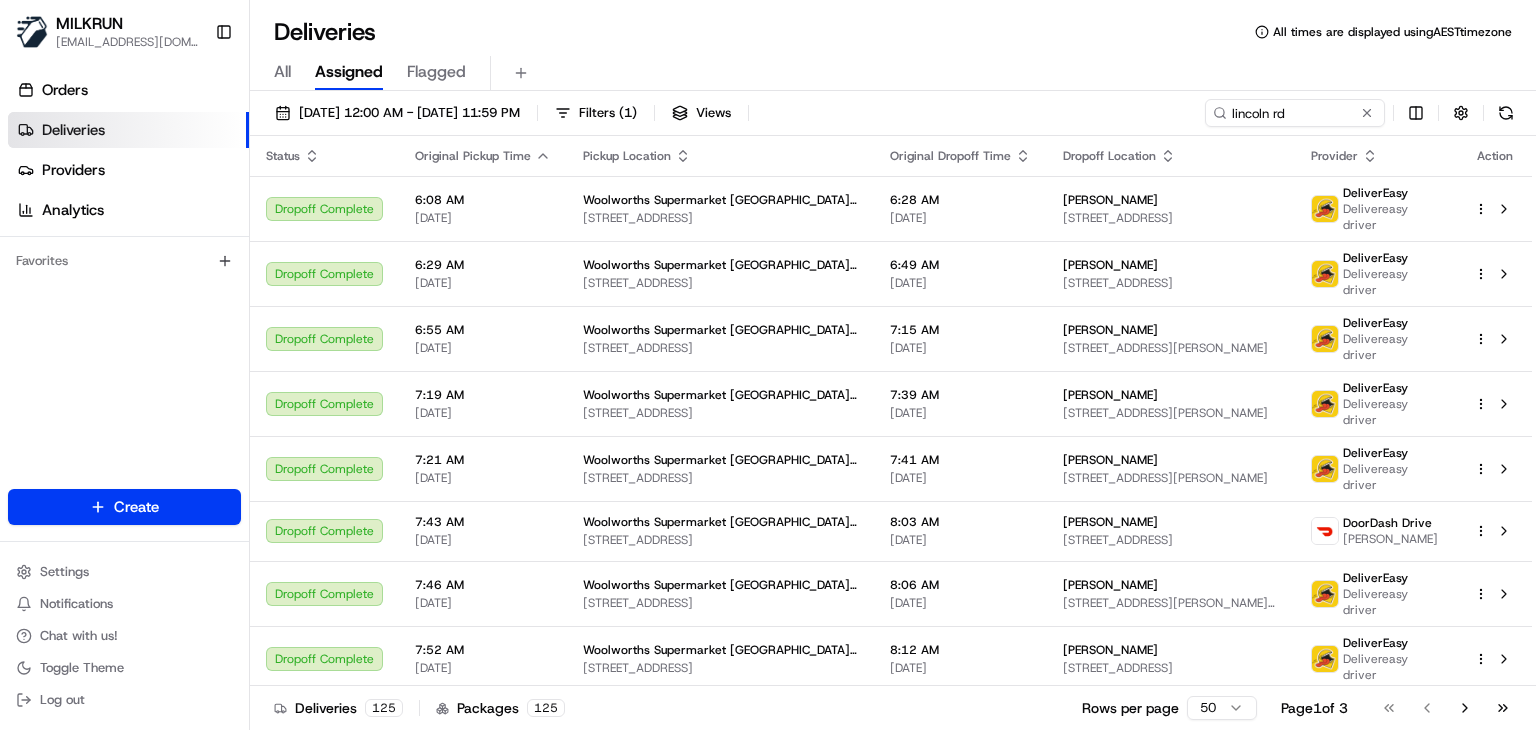 scroll, scrollTop: 0, scrollLeft: 0, axis: both 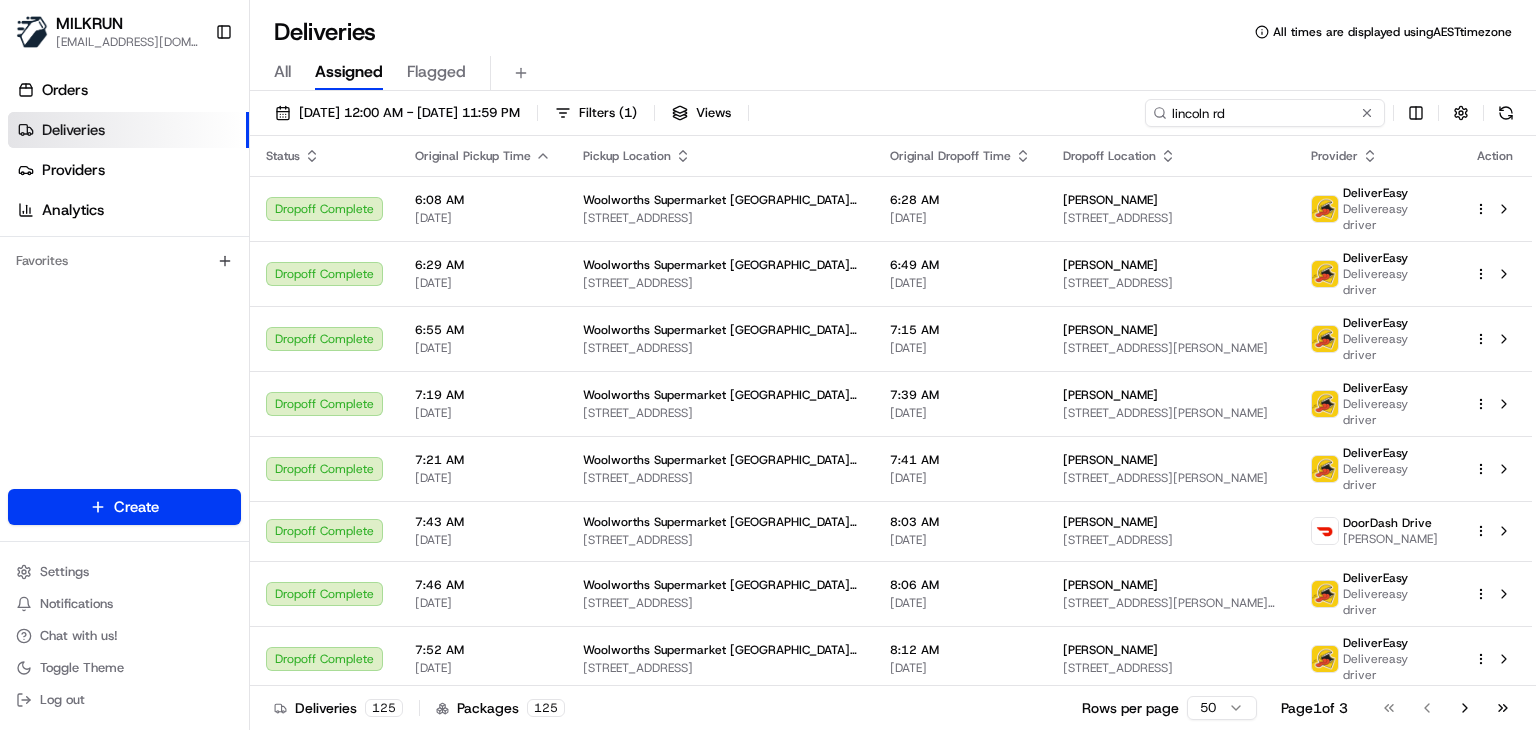 click on "lincoln rd" at bounding box center [1265, 113] 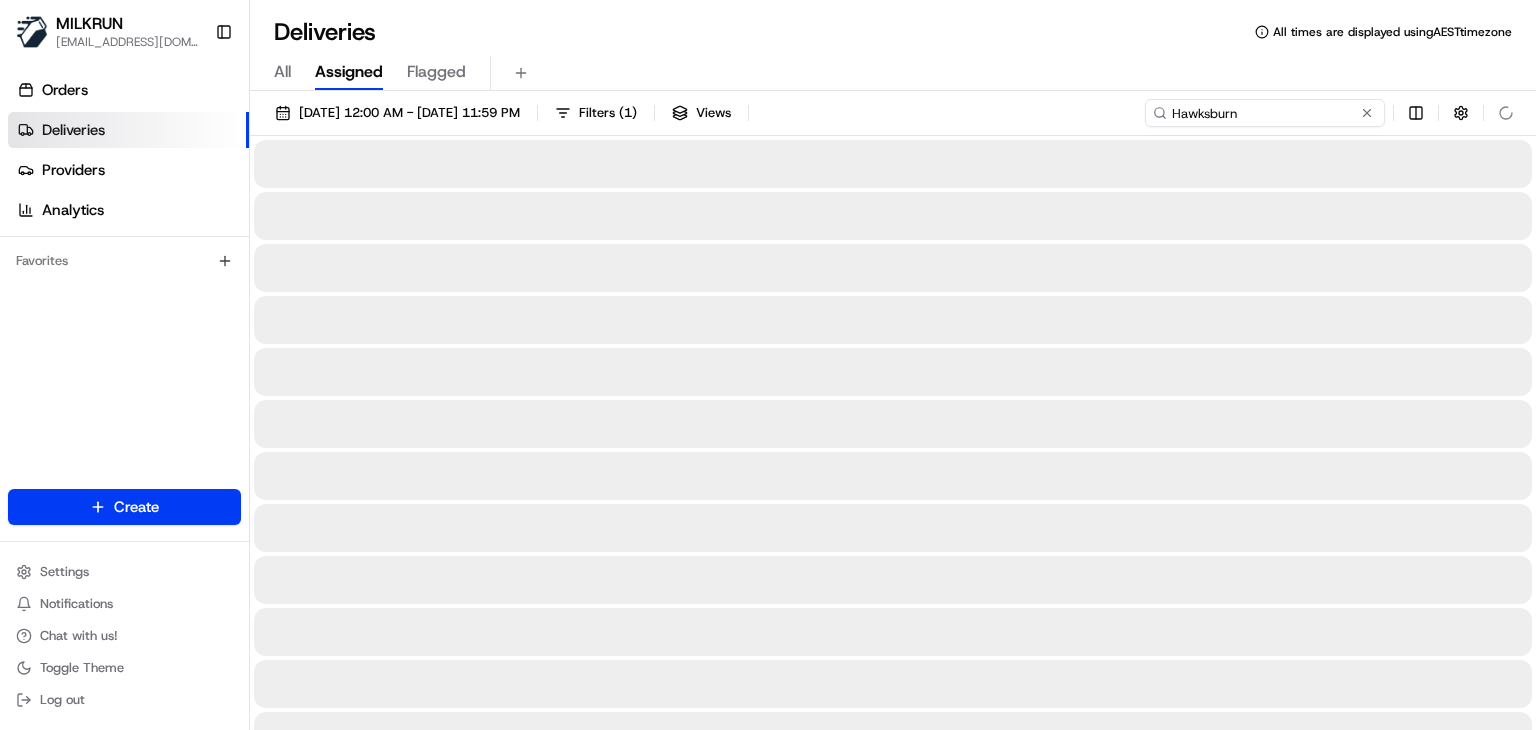 type on "Hawksburn" 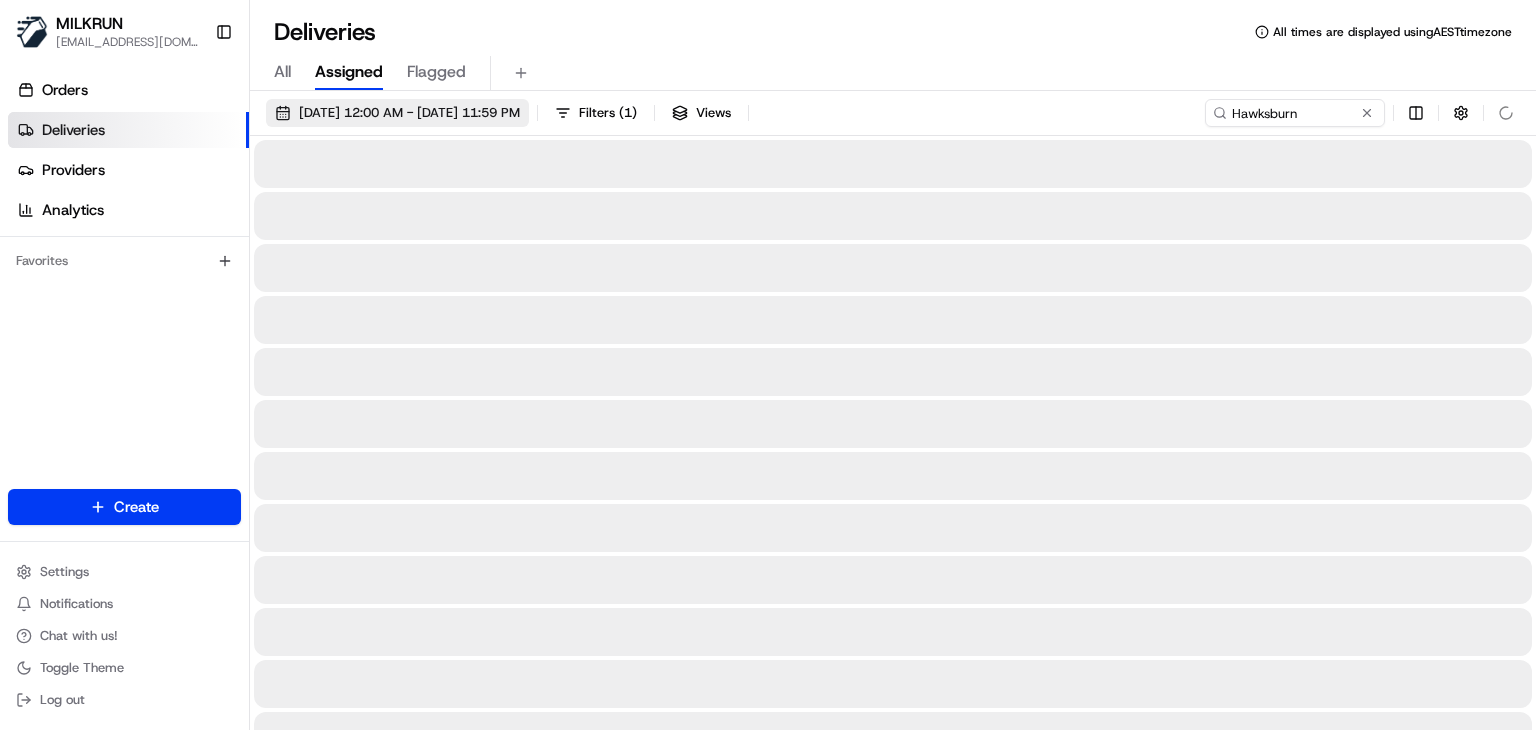 click on "06/07/2025 12:00 AM - 06/07/2025 11:59 PM" at bounding box center (397, 113) 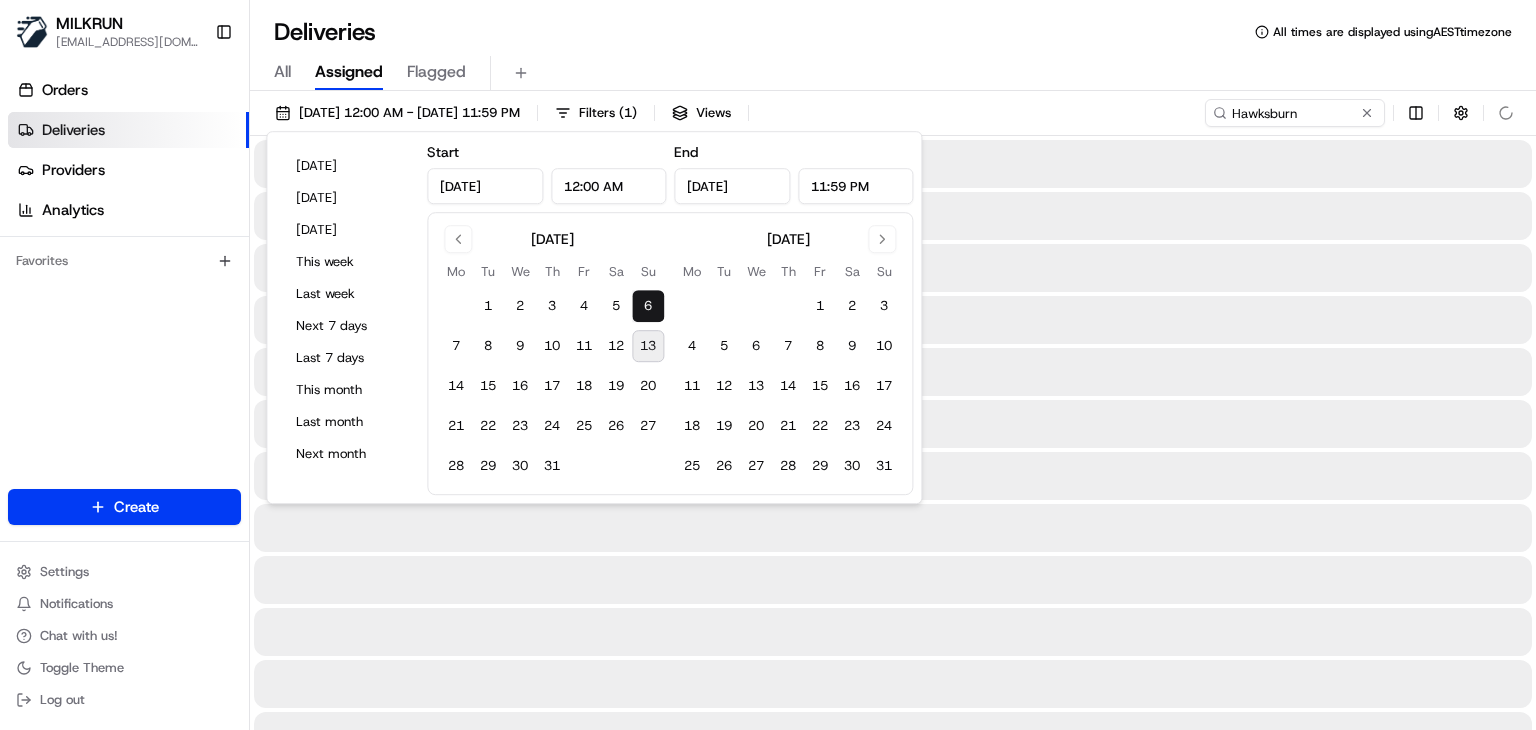 click on "13" at bounding box center [648, 346] 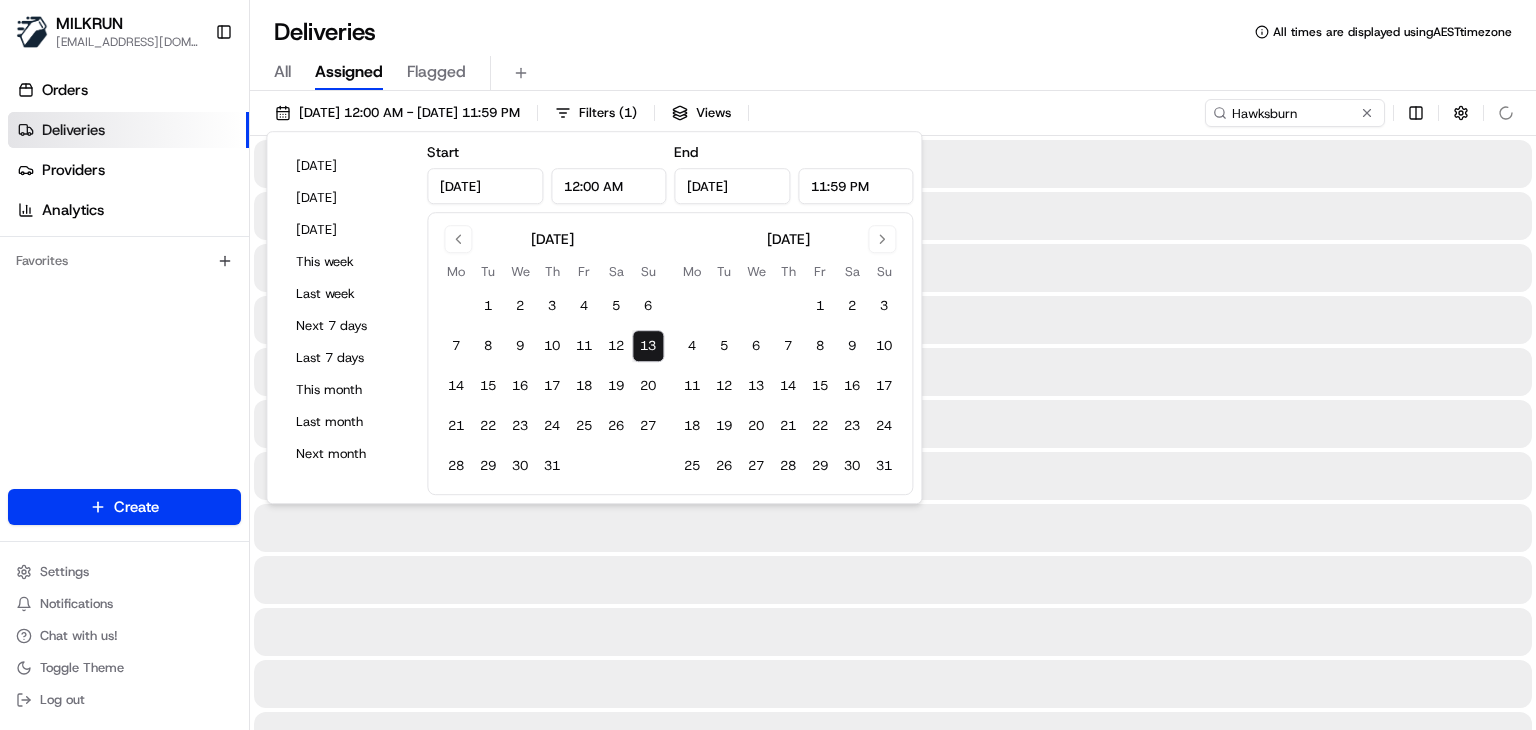click on "13" at bounding box center (648, 346) 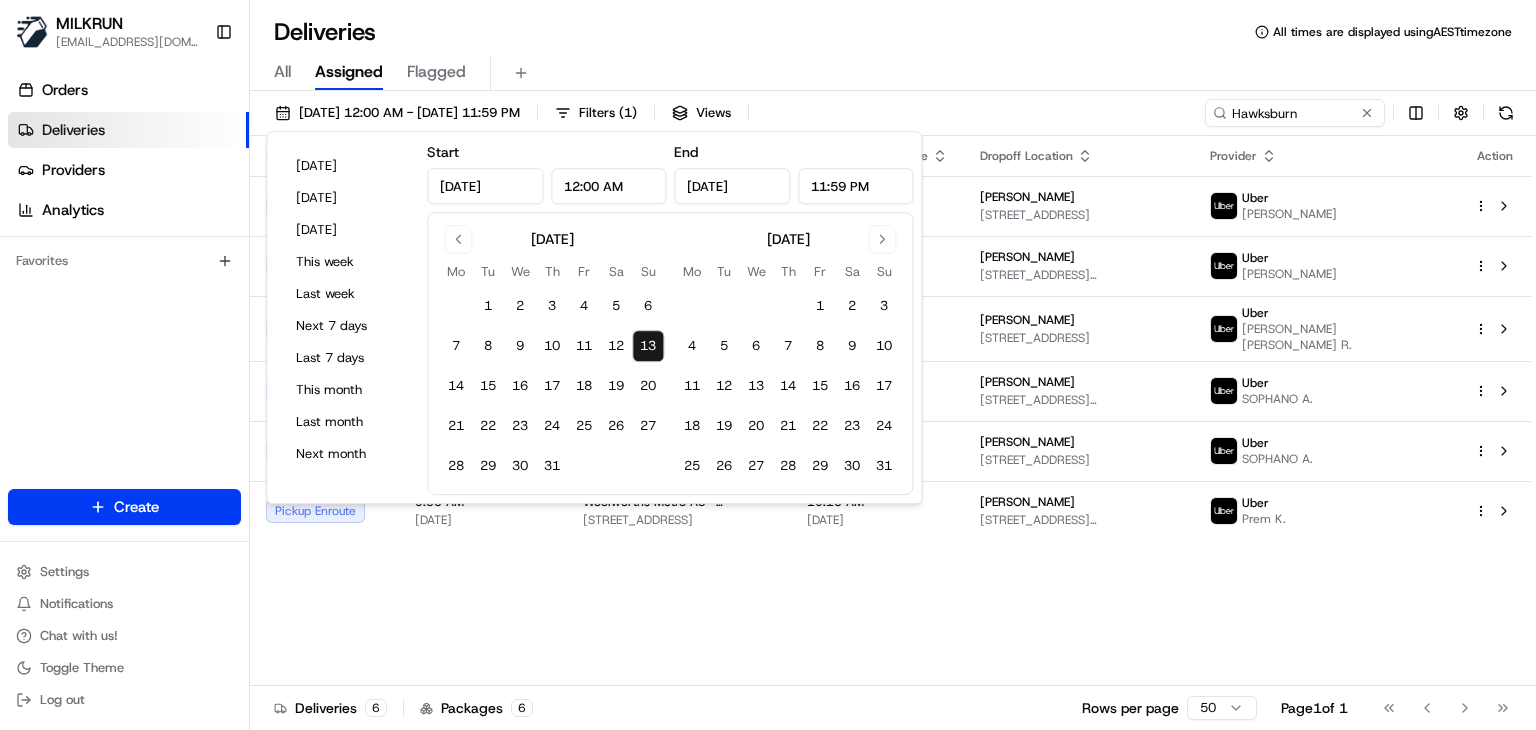 click on "All Assigned Flagged" at bounding box center [893, 73] 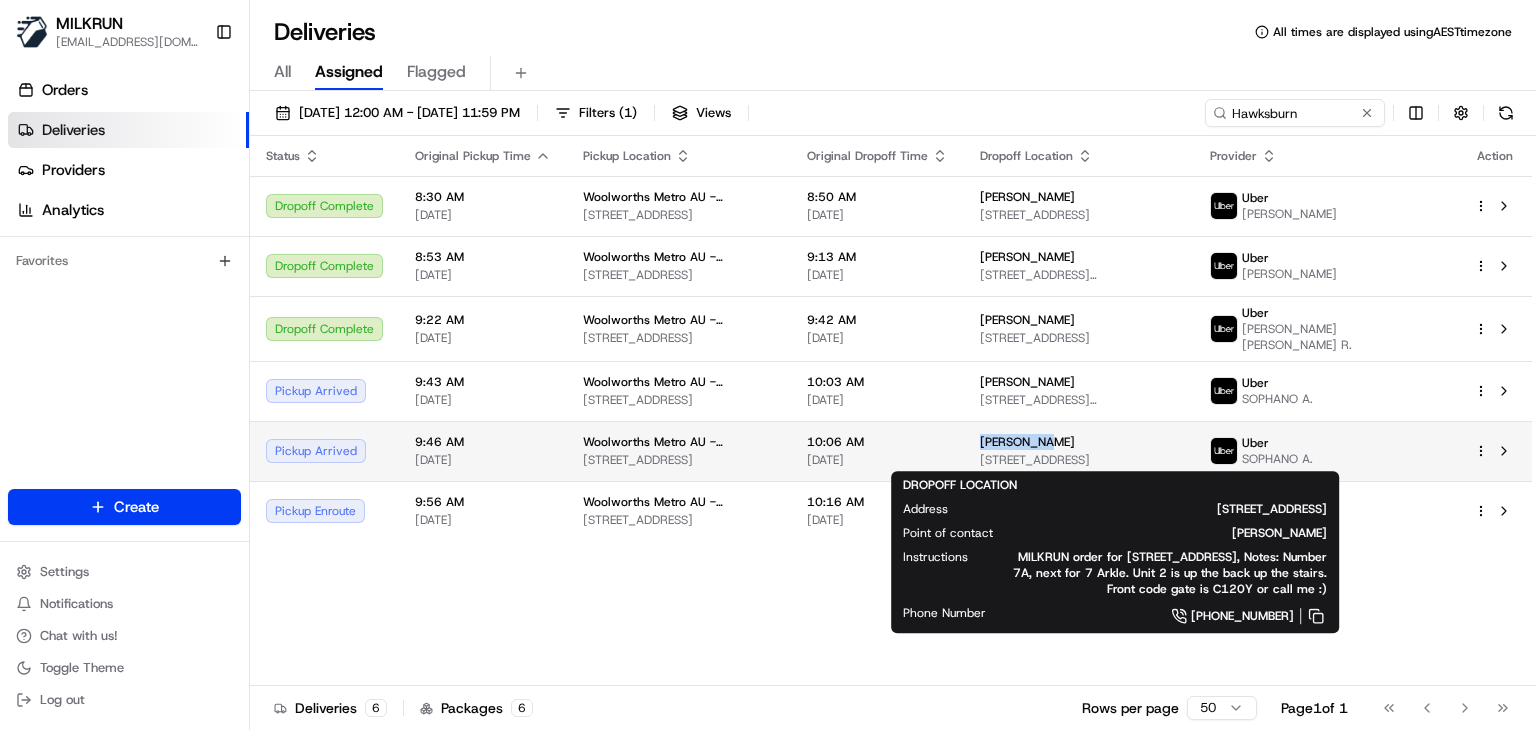 drag, startPoint x: 1060, startPoint y: 441, endPoint x: 975, endPoint y: 440, distance: 85.00588 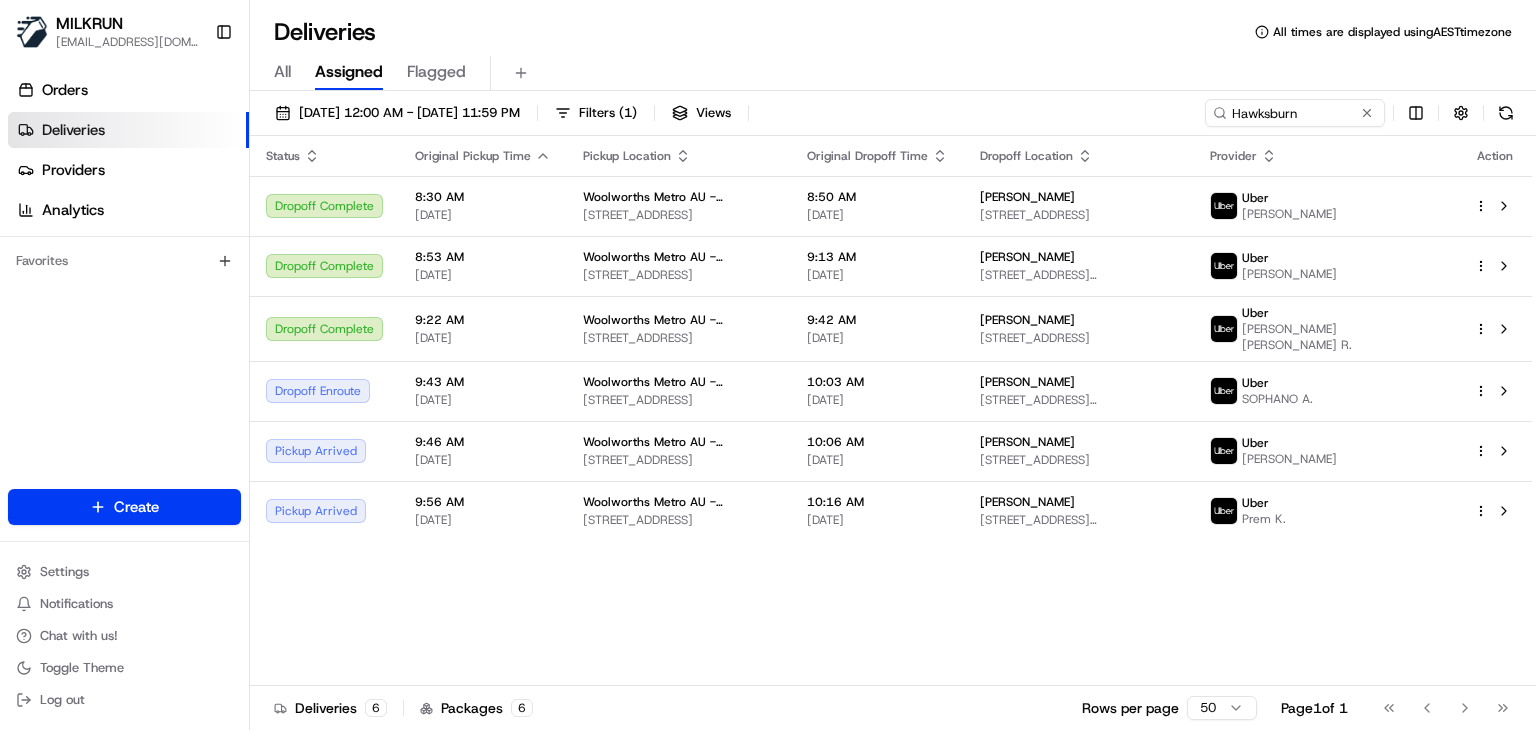 click on "Deliveries All times are displayed using  AEST  timezone All Assigned Flagged 13/07/2025 12:00 AM - 13/07/2025 11:59 PM Filters ( 1 ) Views Hawksburn Status Original Pickup Time Pickup Location Original Dropoff Time Dropoff Location Provider Action Dropoff Complete 8:30 AM 13/07/2025 Woolworths Metro AU - Hawksburn 569 Malvern Rd, Toorak, VIC 3142, AU 8:50 AM 13/07/2025 Andrew Prowse 40 Banole Ave, Prahran, VIC 3181, AU Uber REZA B. Dropoff Complete 8:53 AM 13/07/2025 Woolworths Metro AU - Hawksburn 569 Malvern Rd, Toorak, VIC 3142, AU 9:13 AM 13/07/2025 Kelsey Eslick Unit 4/86 Cromwell Road, South Yarra, VIC 3141, AU Uber BABAK G. Dropoff Complete 9:22 AM 13/07/2025 Woolworths Metro AU - Hawksburn 569 Malvern Rd, Toorak, VIC 3142, AU 9:42 AM 13/07/2025 Georgie ONeill 42 Perth Street, Prahran, VIC 3181, AU Uber RUDRA CHETAN PATEL R. Dropoff Enroute 9:43 AM 13/07/2025 Woolworths Metro AU - Hawksburn 569 Malvern Rd, Toorak, VIC 3142, AU 10:03 AM 13/07/2025 Liz van Zyl Uber SOPHANO A. Pickup Arrived 9:46 AM Uber" at bounding box center (893, 365) 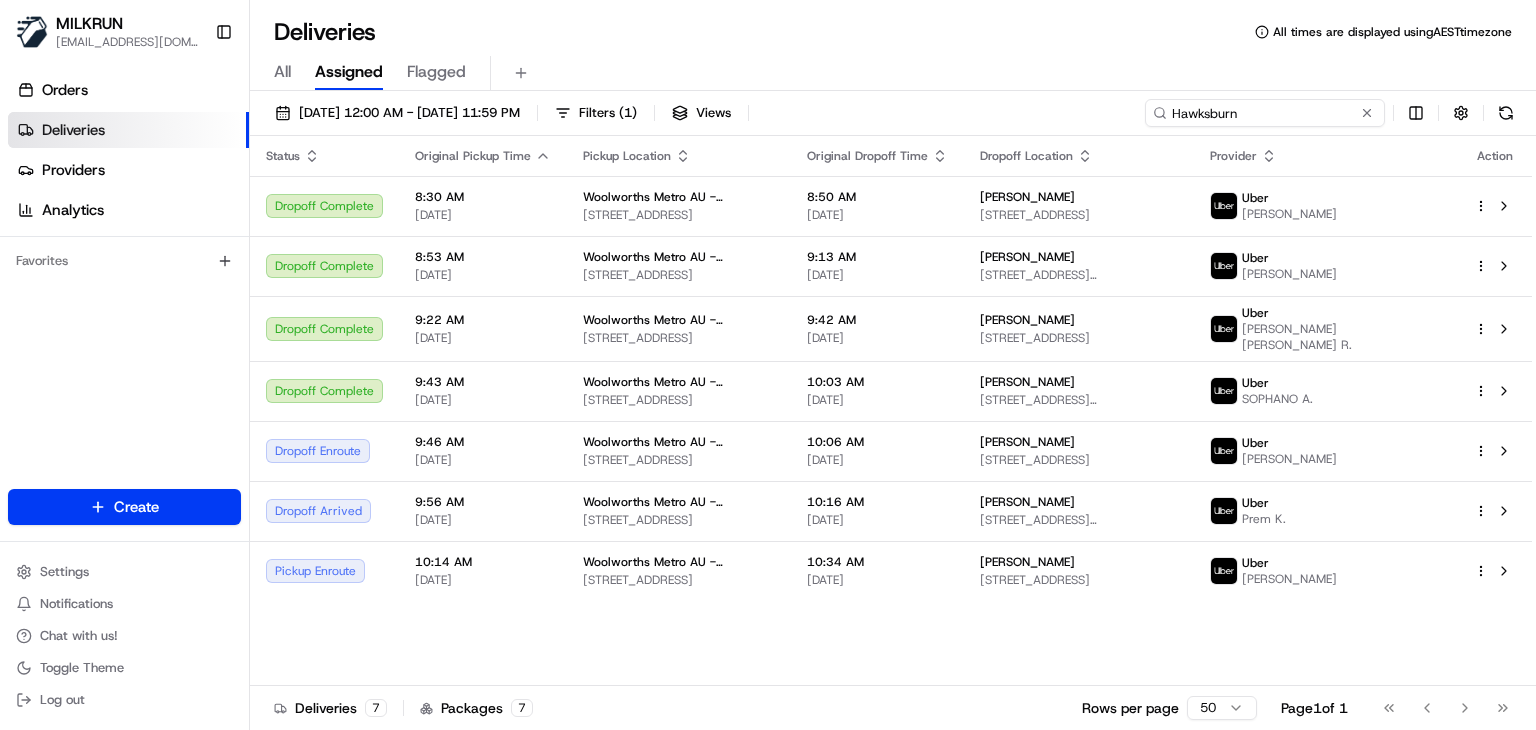 click on "Hawksburn" at bounding box center (1265, 113) 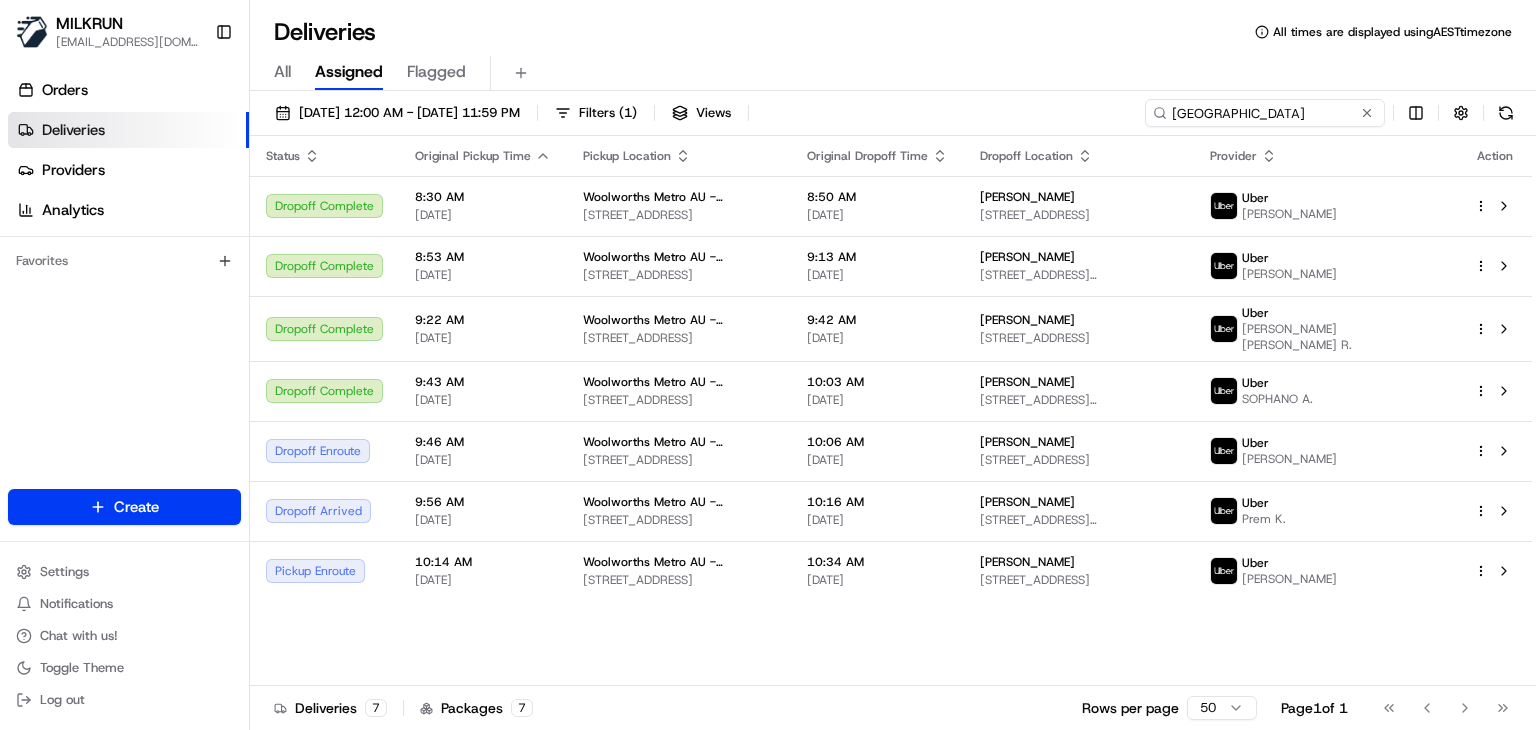 type on "Mt Wellington" 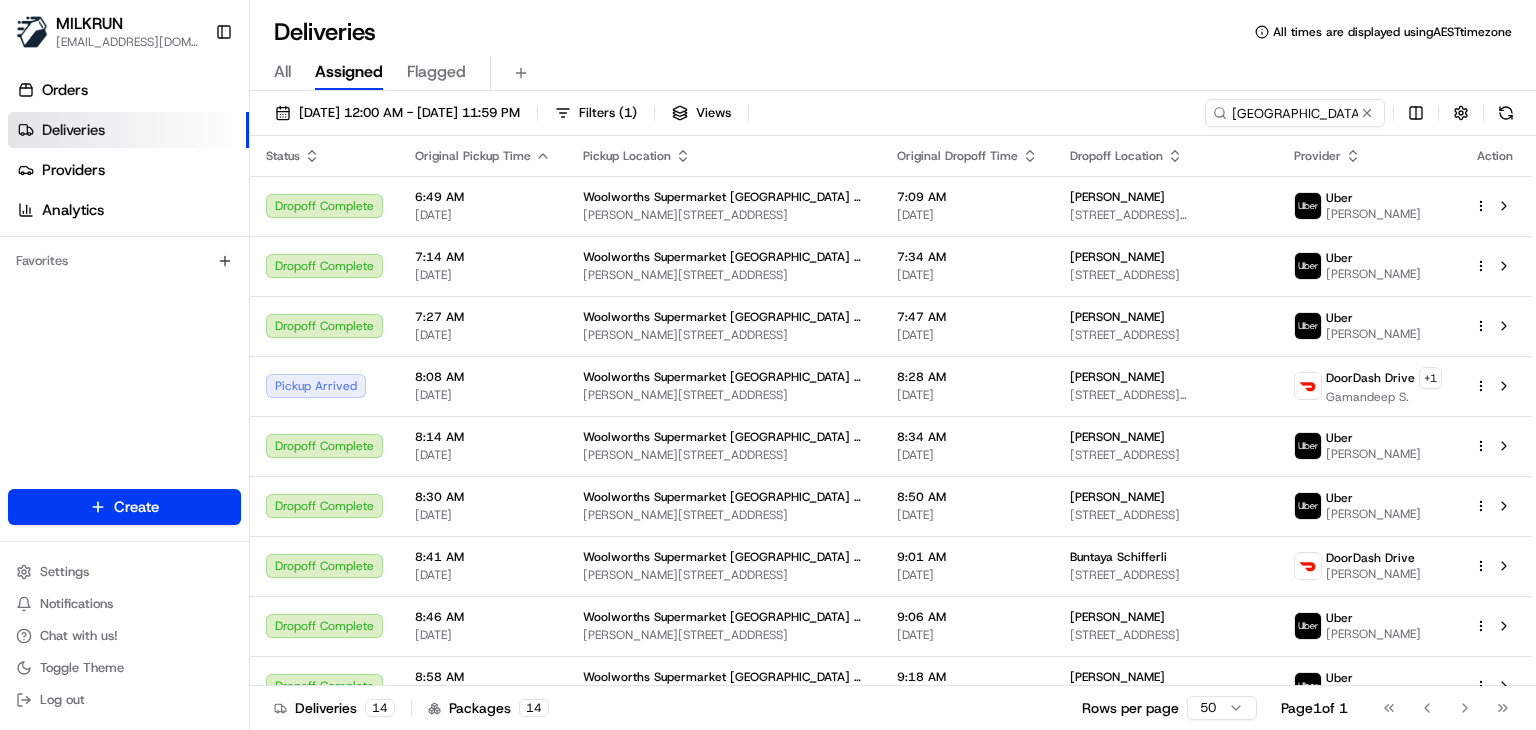click on "Deliveries All times are displayed using  AEST  timezone" at bounding box center [893, 32] 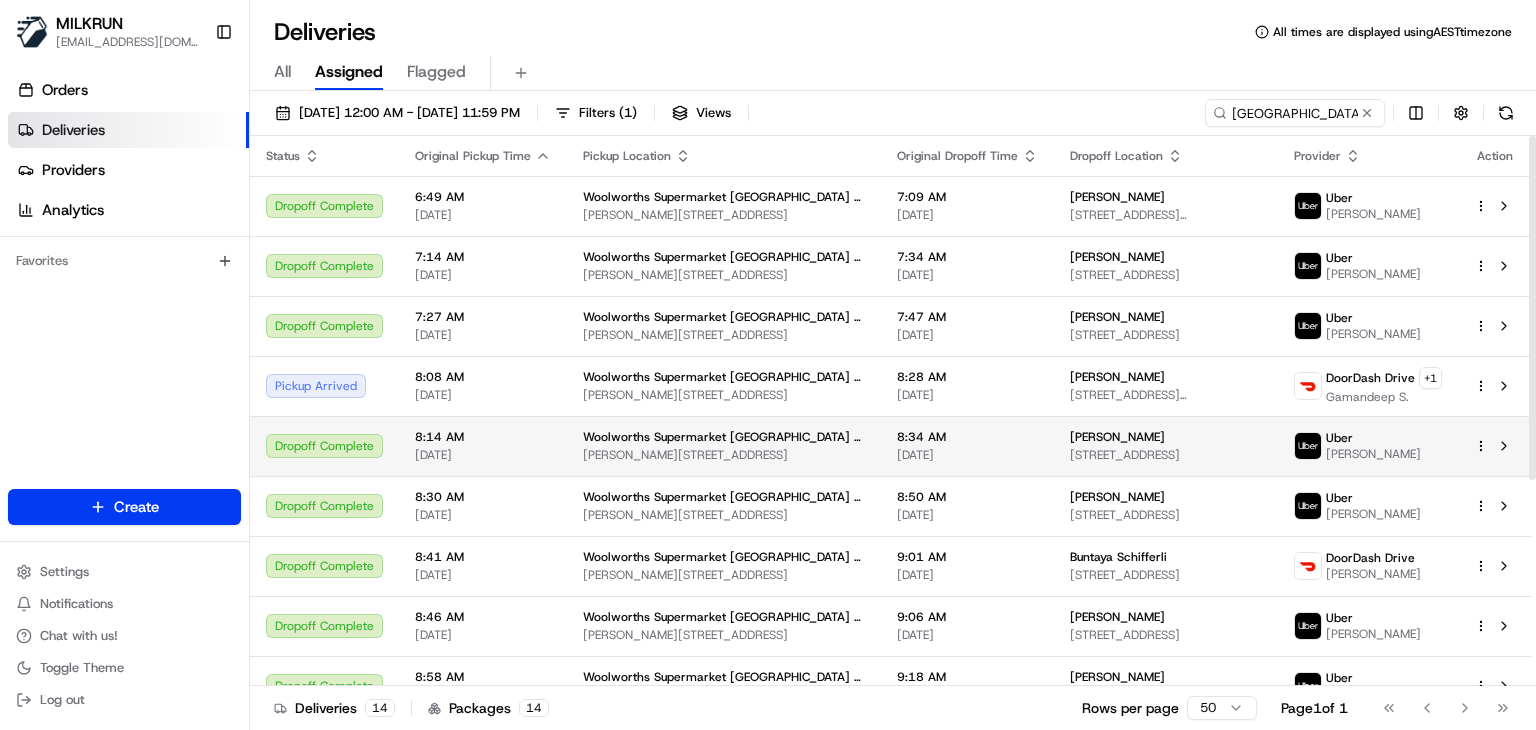 scroll, scrollTop: 174, scrollLeft: 0, axis: vertical 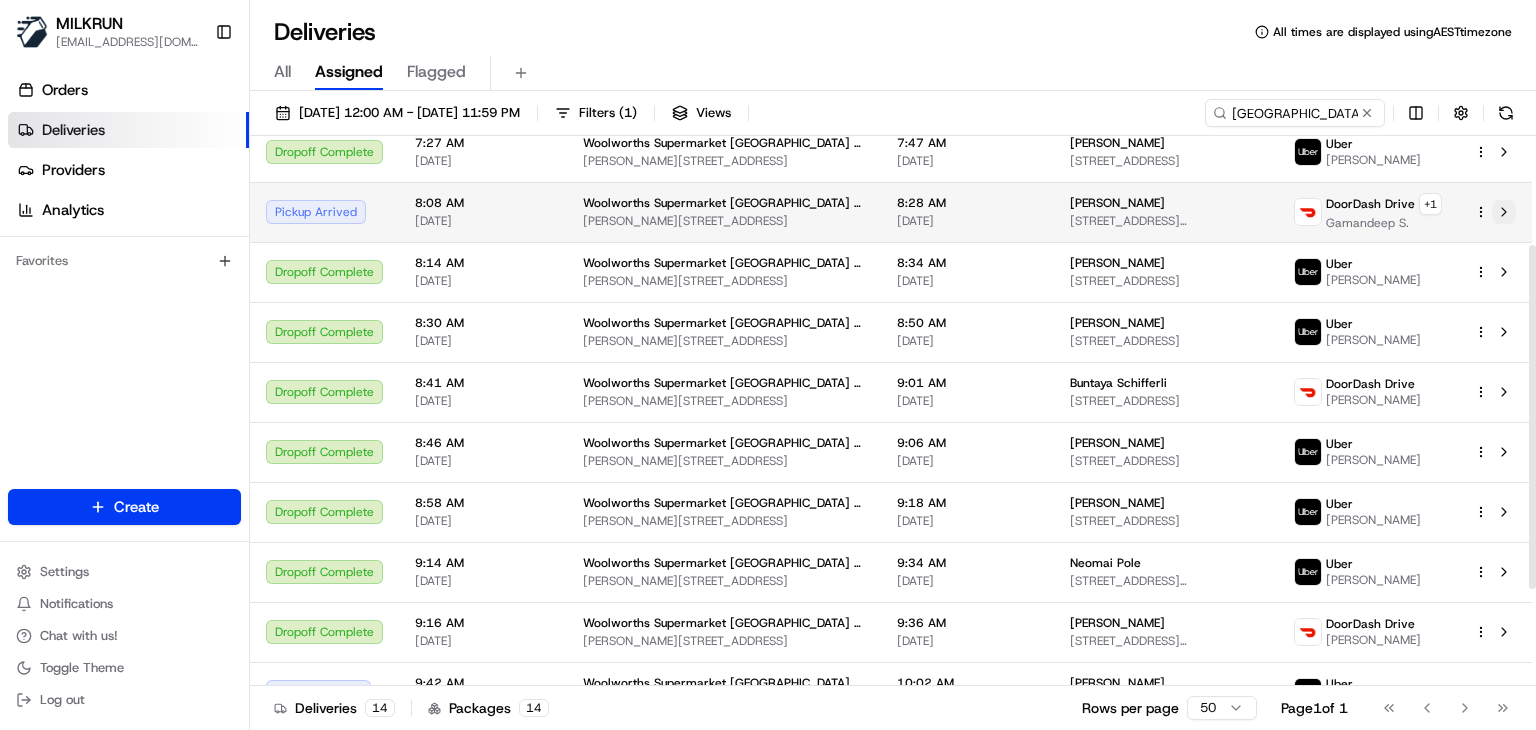 click at bounding box center [1504, 212] 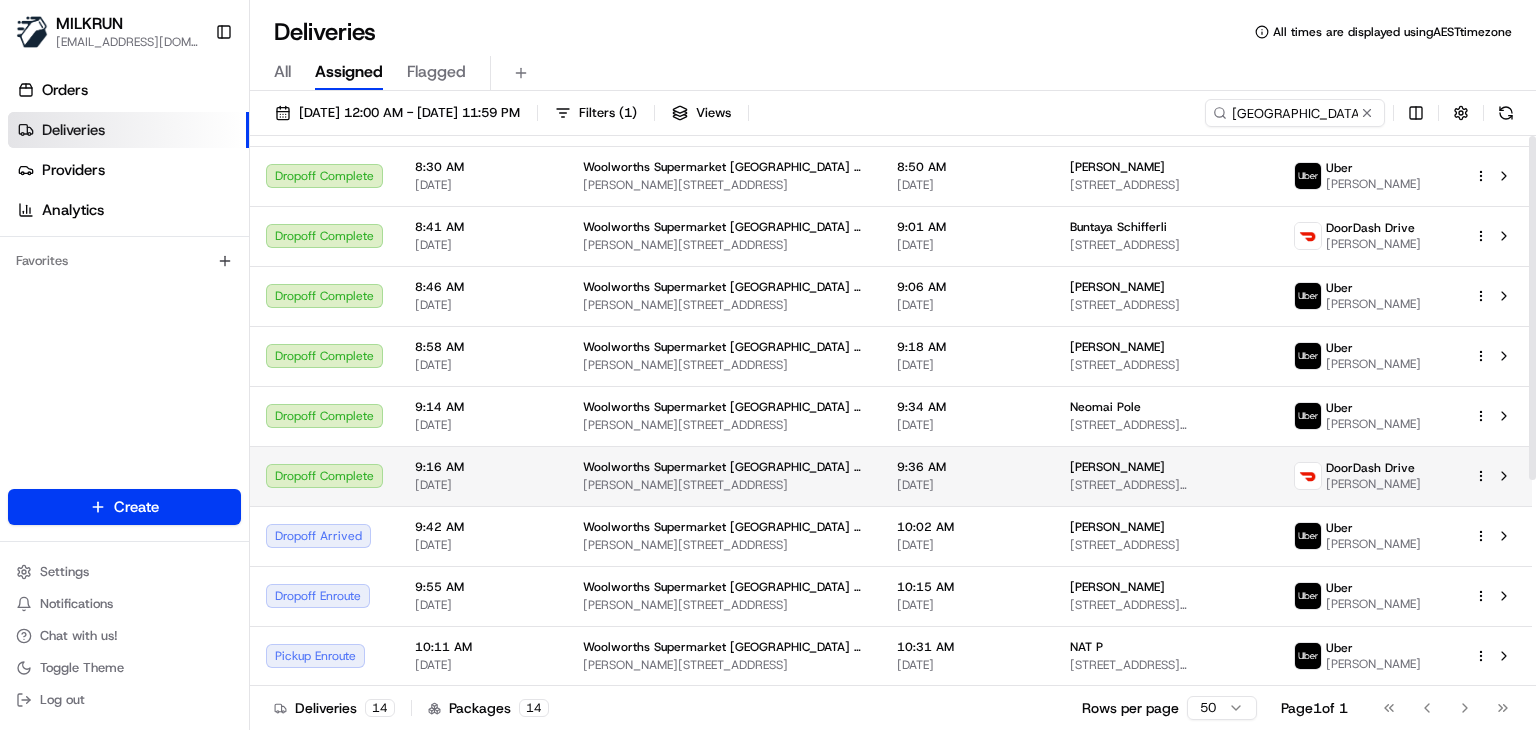 scroll, scrollTop: 0, scrollLeft: 0, axis: both 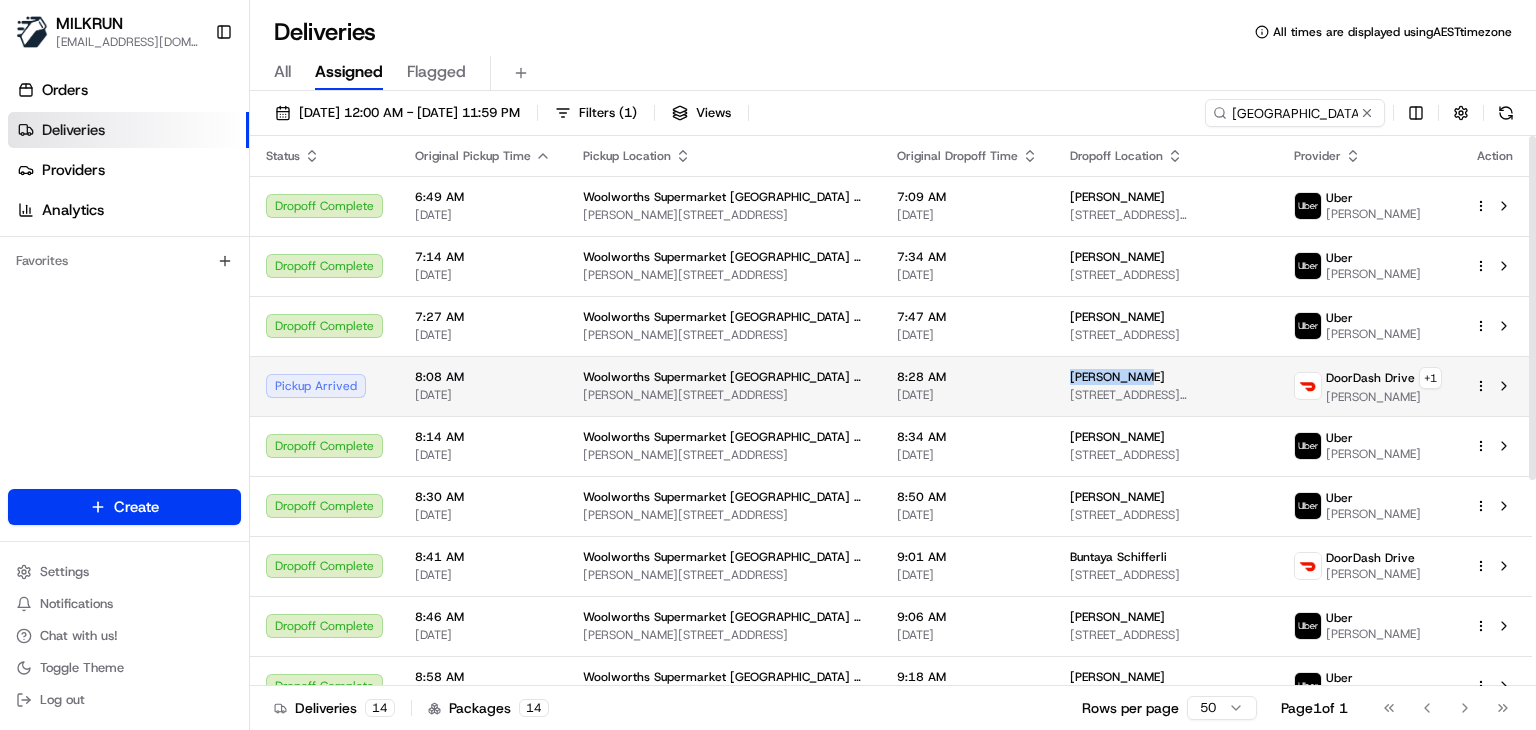 drag, startPoint x: 1113, startPoint y: 376, endPoint x: 1036, endPoint y: 383, distance: 77.31753 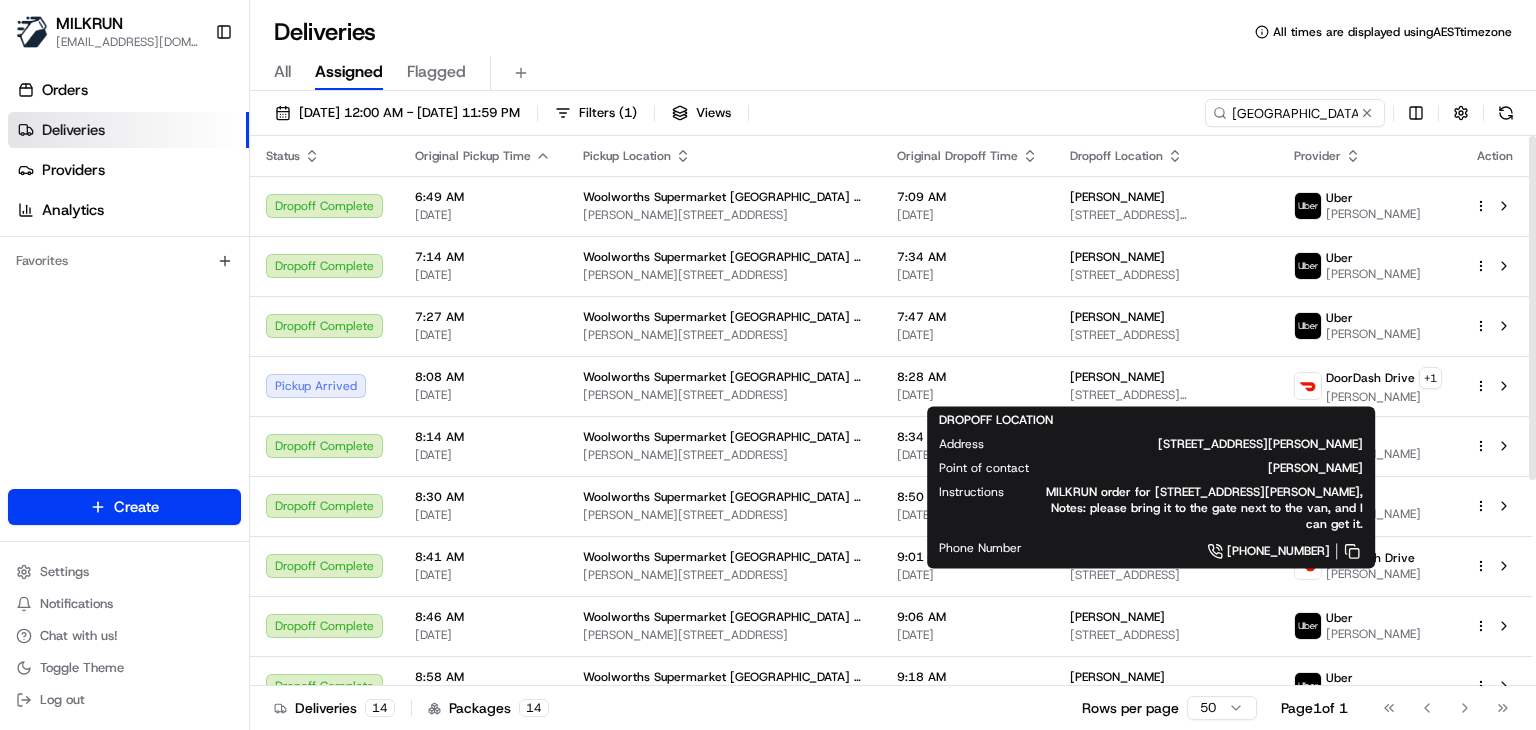 click on "Deliveries All times are displayed using  AEST  timezone" at bounding box center [893, 32] 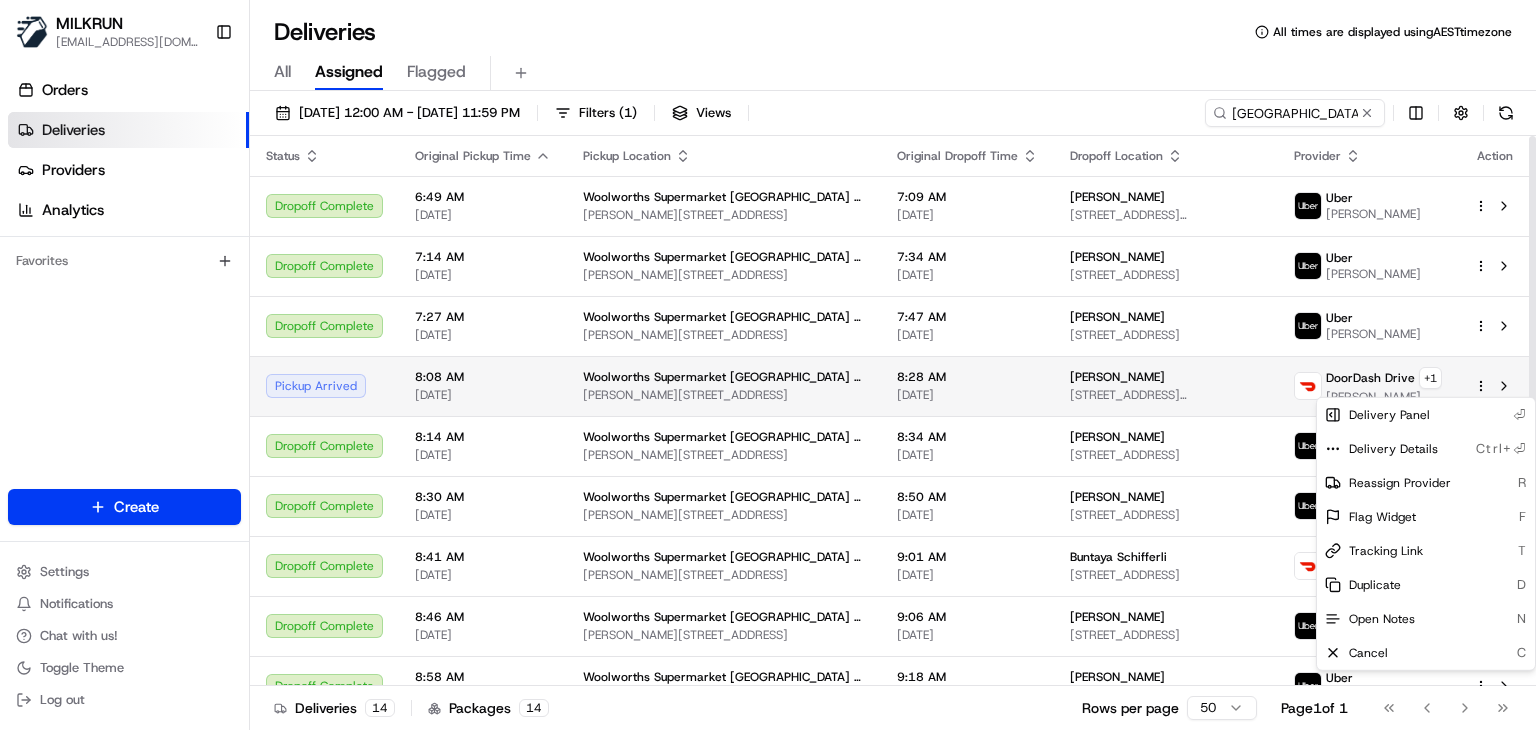 click on "MILKRUN ssubedi2@woolworths.com.au Toggle Sidebar Orders Deliveries Providers Analytics Favorites Main Menu Members & Organization Organization Users Roles Preferences Customization Tracking Orchestration Automations Locations Pickup Locations Dropoff Locations AI Support Call Agent Billing Billing Refund Requests Integrations Notification Triggers Webhooks API Keys Request Logs Create Settings Notifications Chat with us! Toggle Theme Log out Deliveries All times are displayed using  AEST  timezone All Assigned Flagged 13/07/2025 12:00 AM - 13/07/2025 11:59 PM Filters ( 1 ) Views Mt Wellington Status Original Pickup Time Pickup Location Original Dropoff Time Dropoff Location Provider Action Dropoff Complete 6:49 AM 13/07/2025 Woolworths Supermarket NZ - Mt Wellington Penrose Rd & Mount Wellington Hwy, Auckland, Auckland 1060, NZ 7:09 AM 13/07/2025 Laura Briffett 87 Rockfield Road, Penrose, Auckland 1061, NZ Uber Ankurkumar K. Dropoff Complete 7:14 AM 13/07/2025 7:34 AM 13/07/2025 Emma Gavenda" at bounding box center (768, 365) 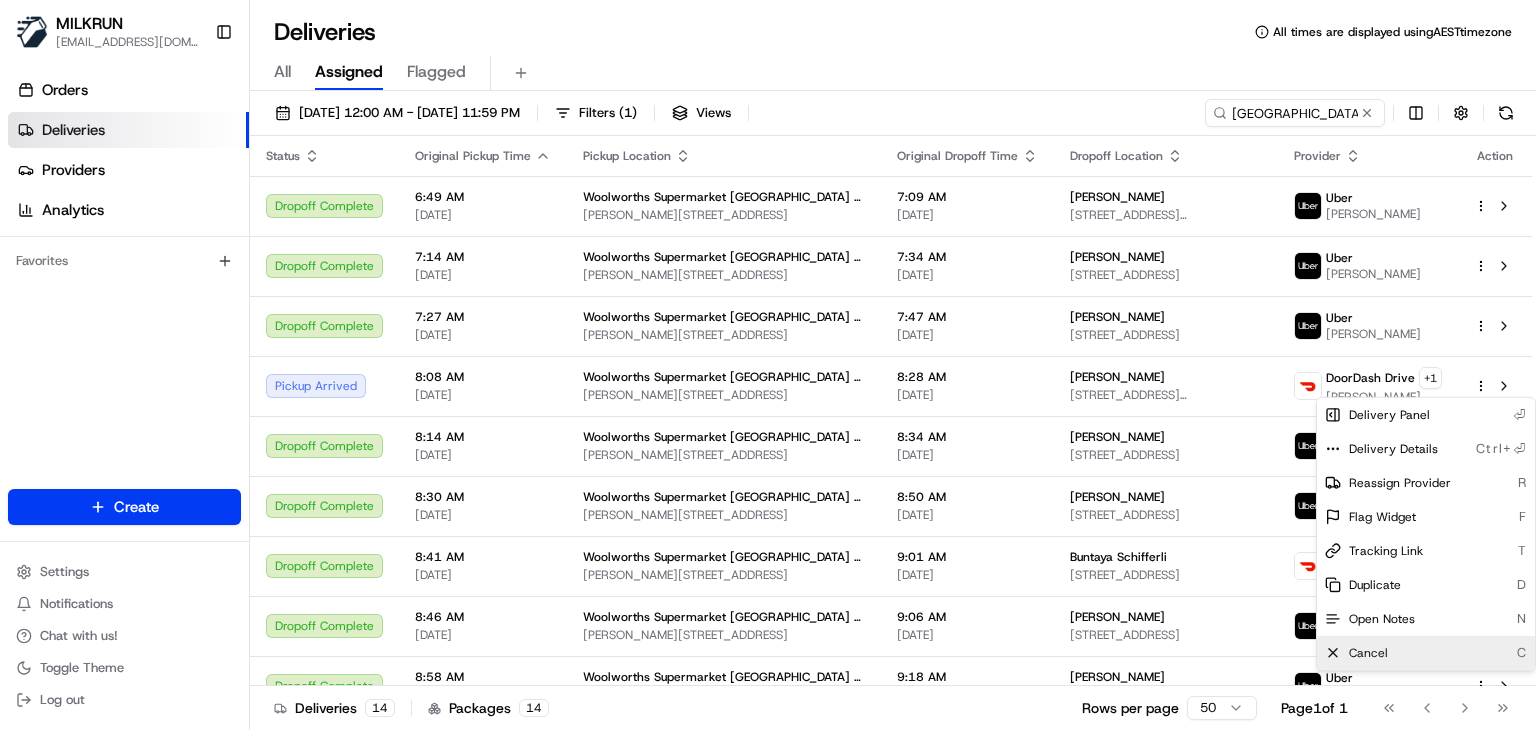 click on "Cancel" at bounding box center [1368, 653] 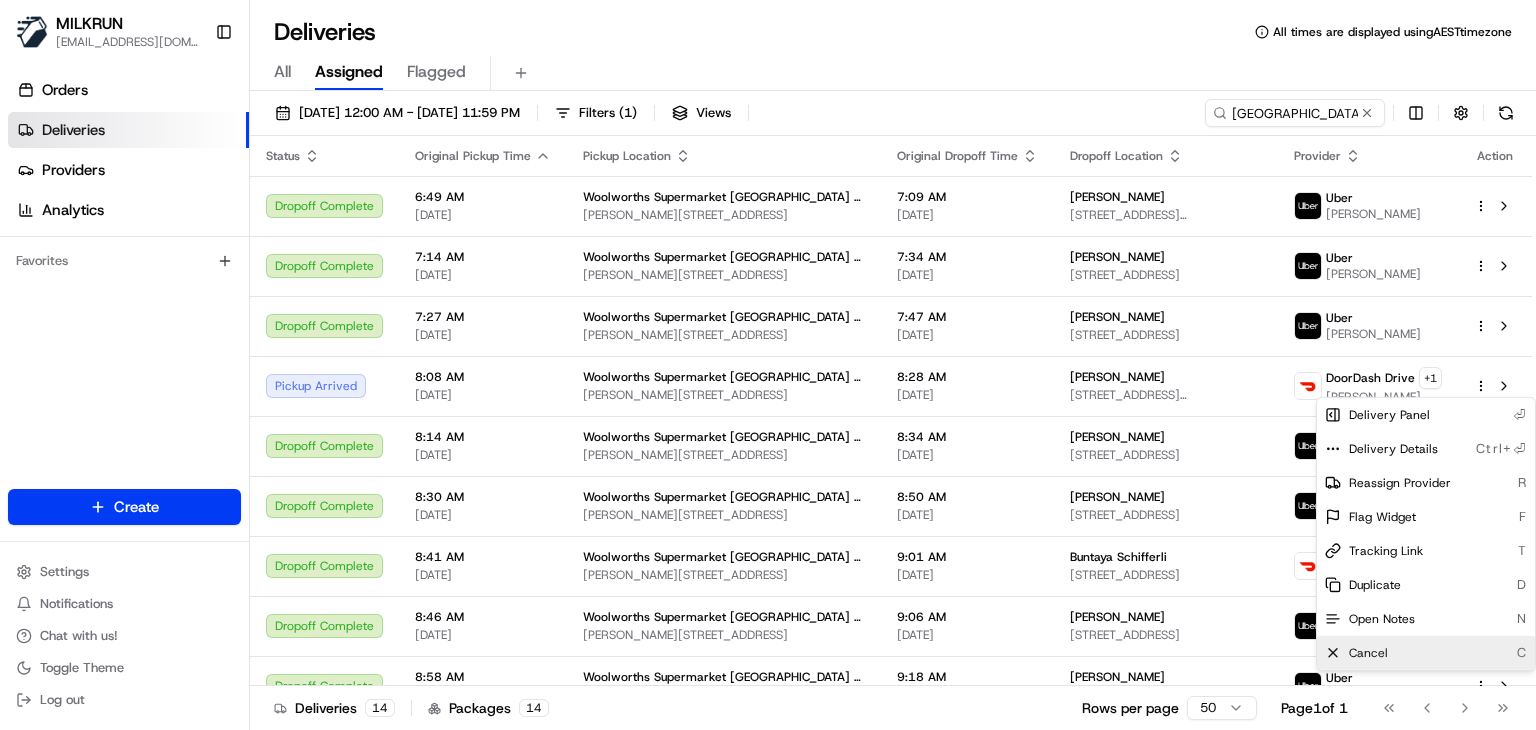 click on "Cancel C" at bounding box center [1426, 653] 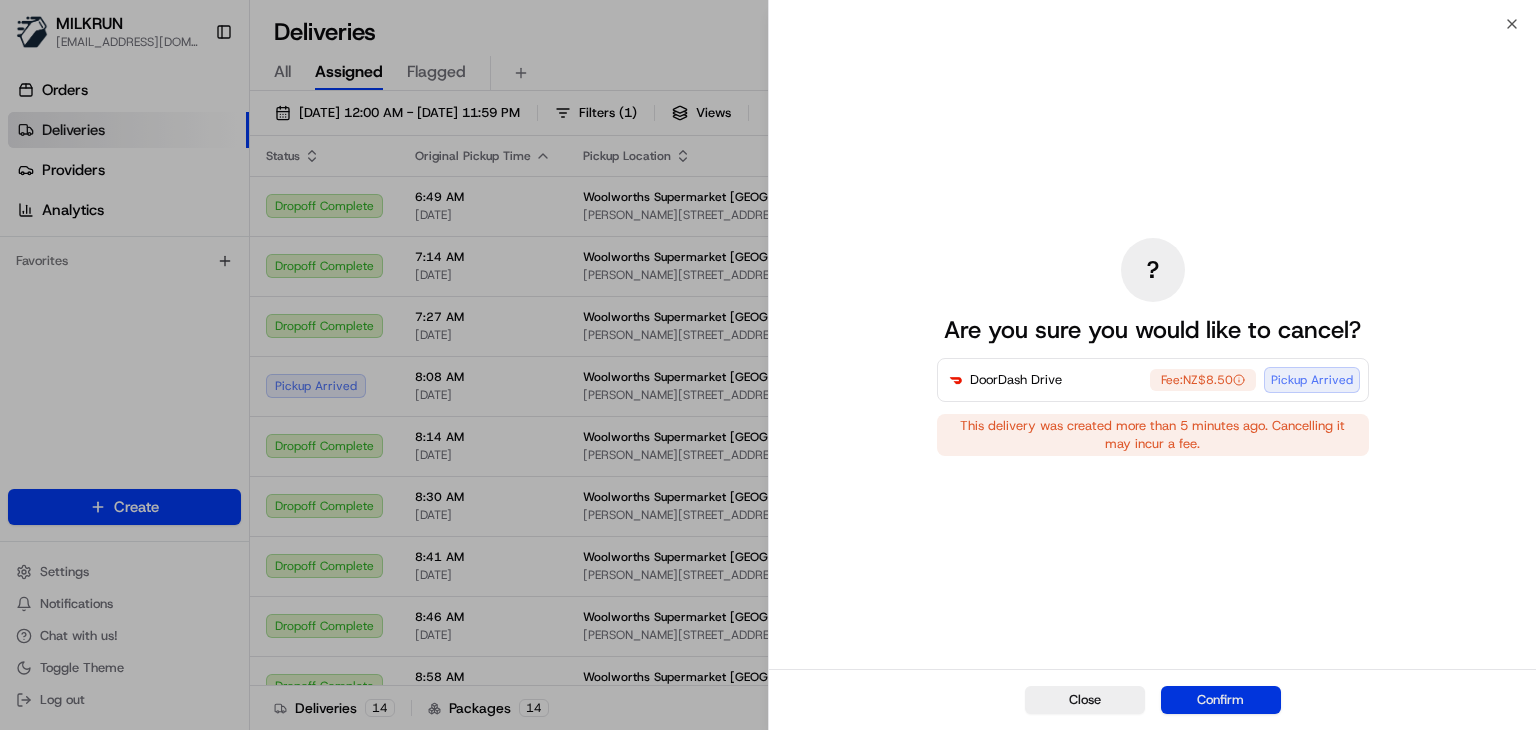 click on "Confirm" at bounding box center (1221, 700) 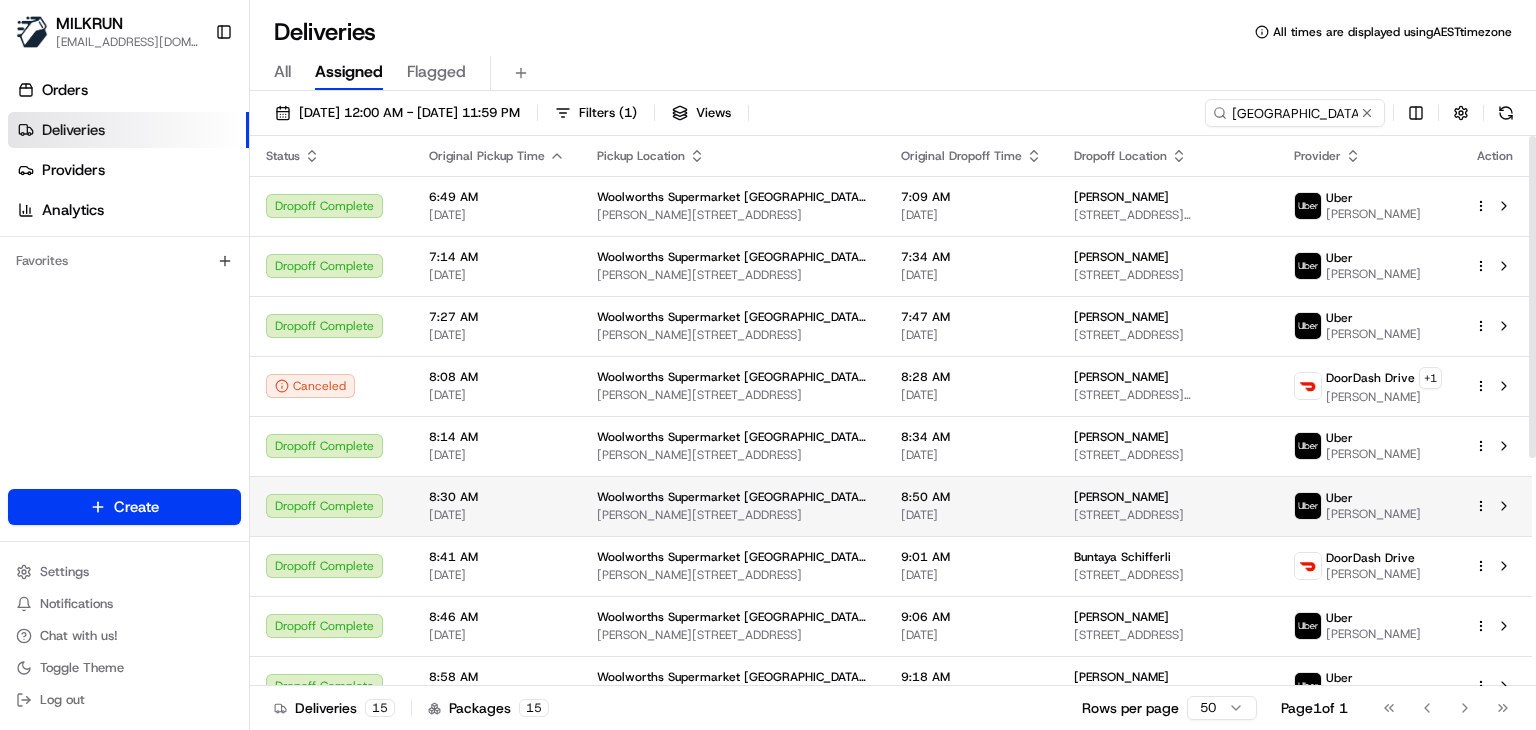 scroll, scrollTop: 390, scrollLeft: 0, axis: vertical 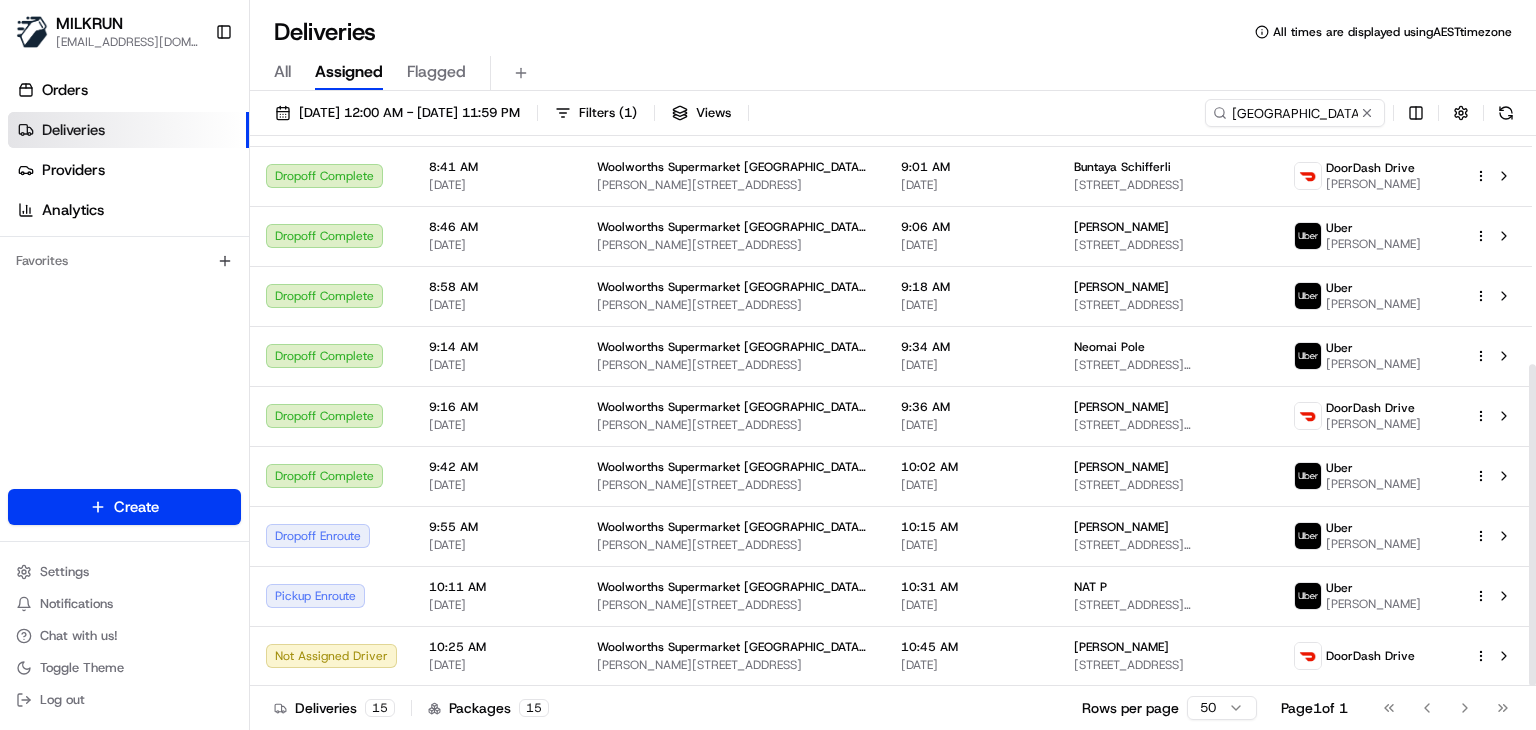 click on "Deliveries 15 Packages 15 Rows per page 50 Page  1  of   1 Go to first page Go to previous page Go to next page Go to last page" at bounding box center [893, 707] 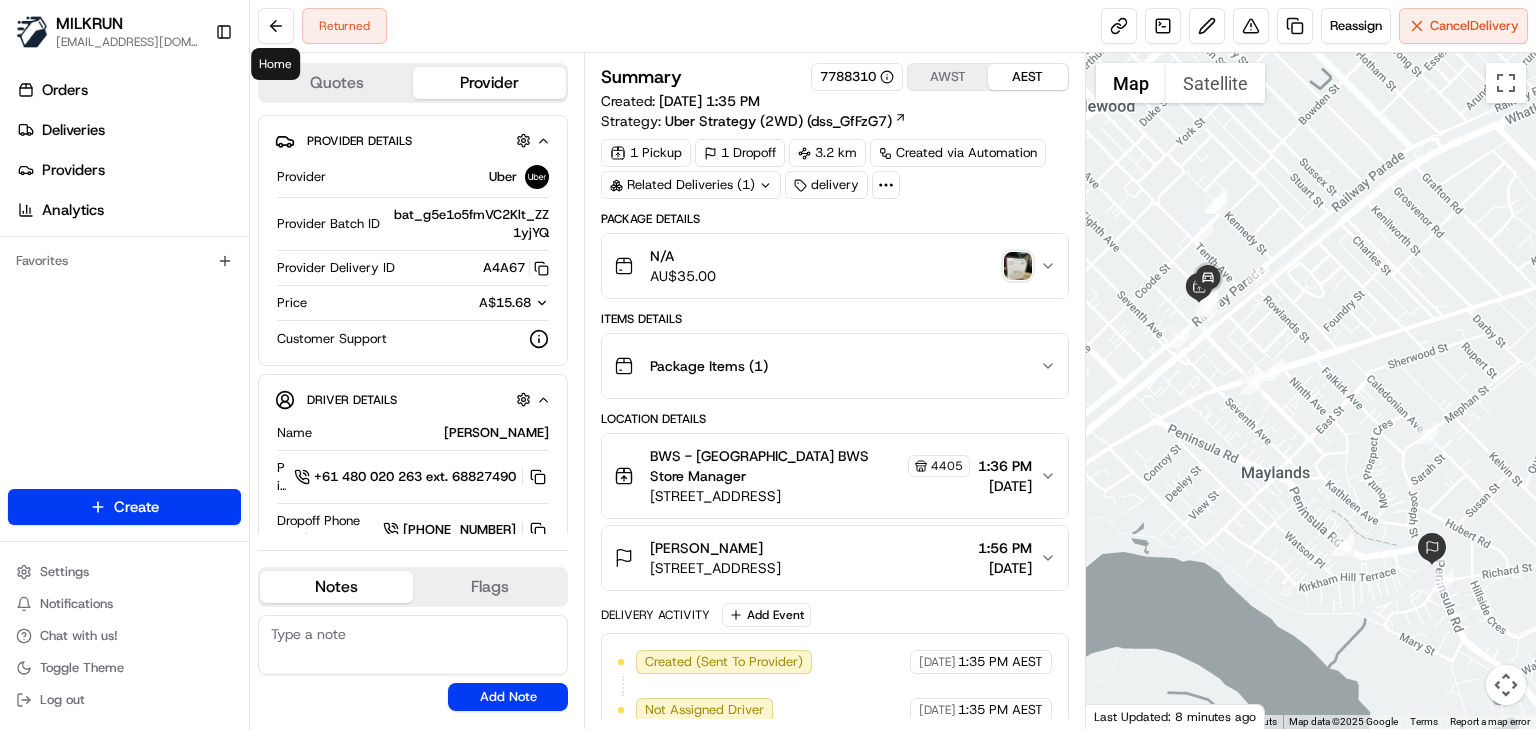 scroll, scrollTop: 0, scrollLeft: 0, axis: both 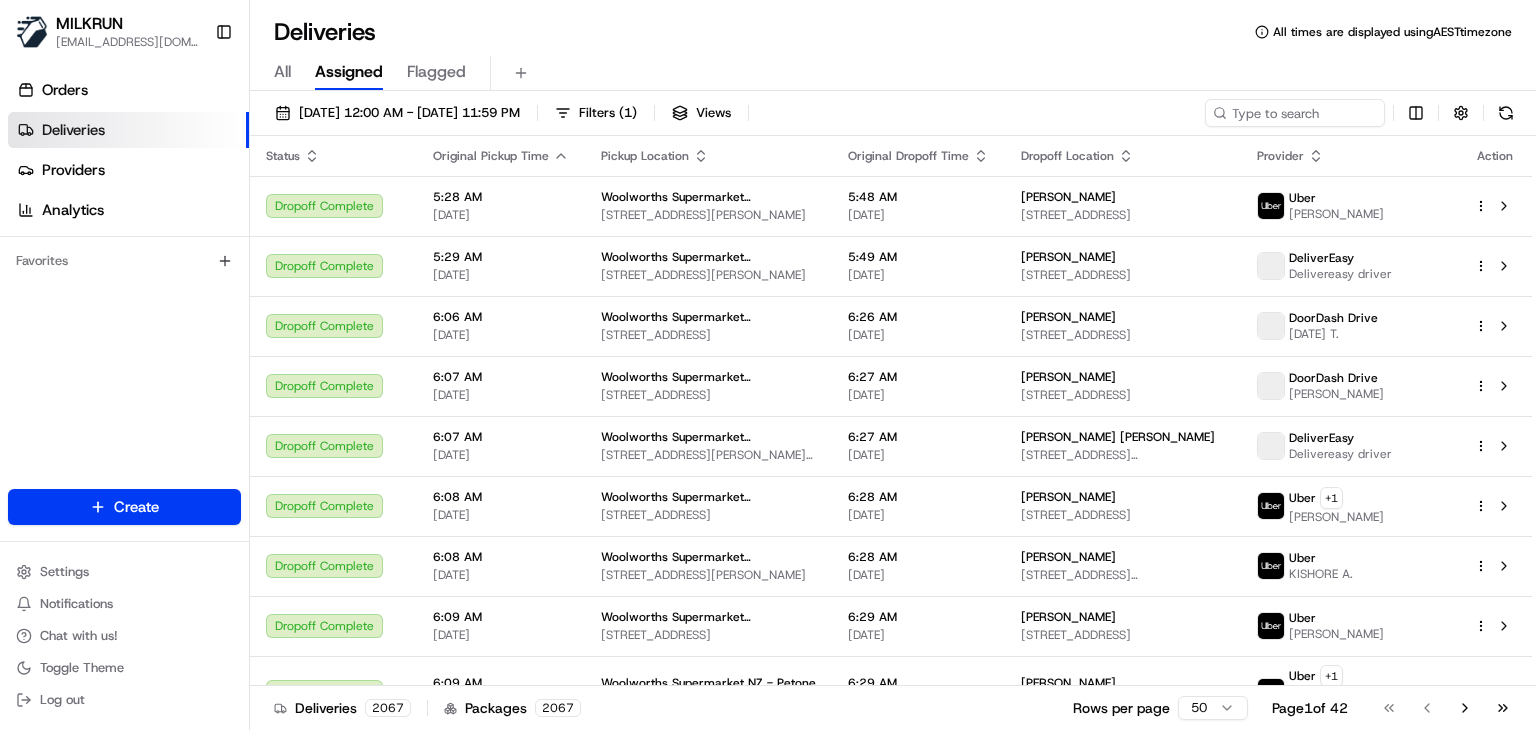 click on "Deliveries All times are displayed using  AEST  timezone" at bounding box center (893, 32) 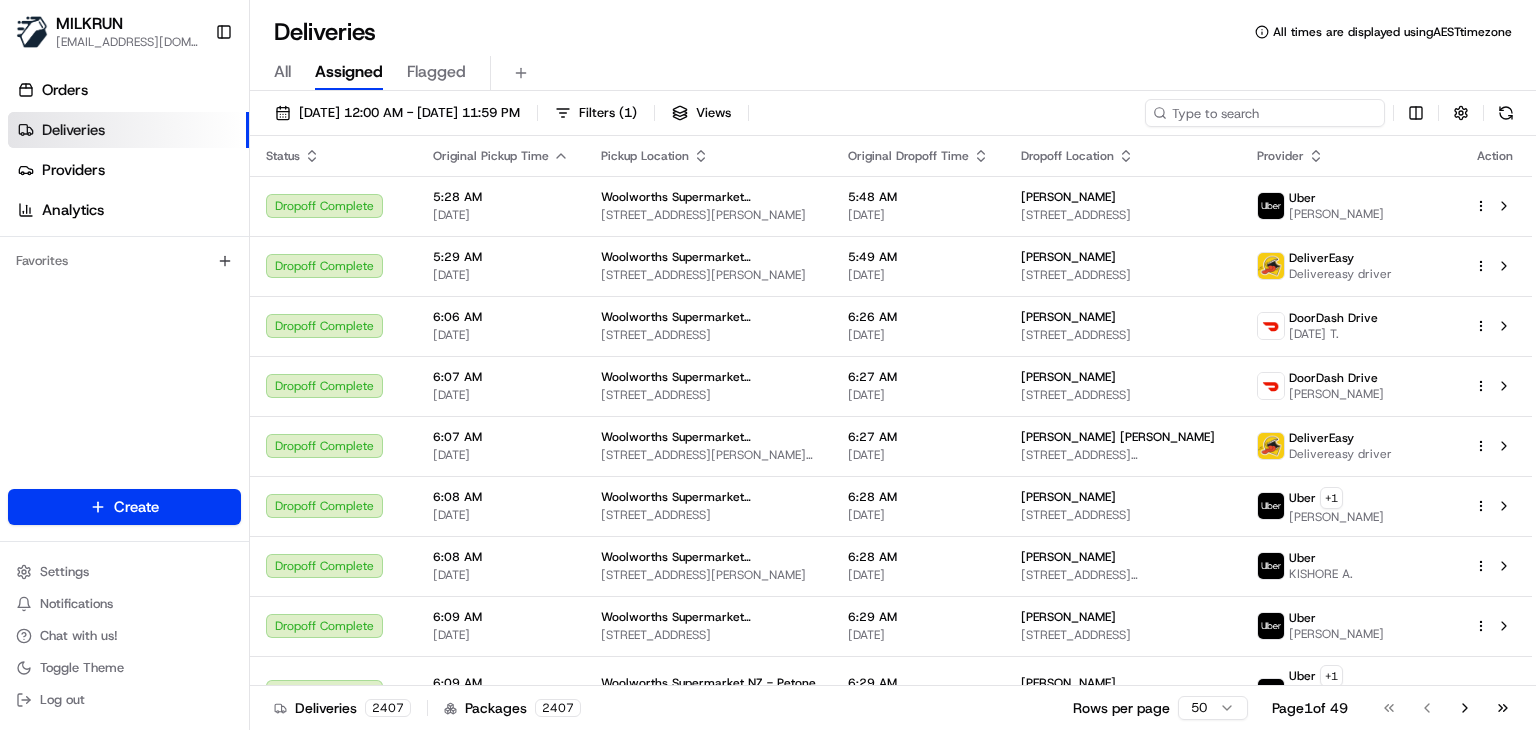 click at bounding box center [1265, 113] 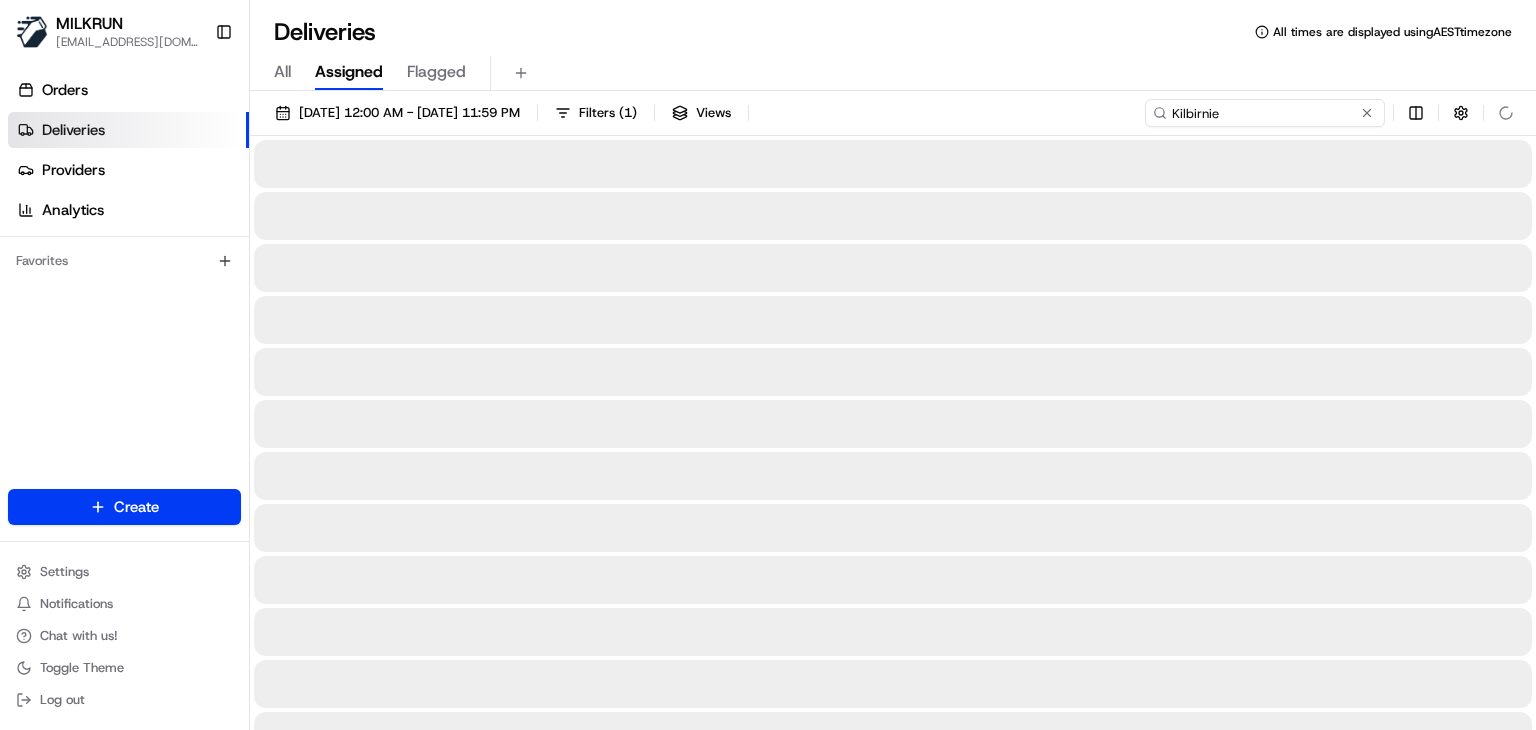 type on "Kilbirnie" 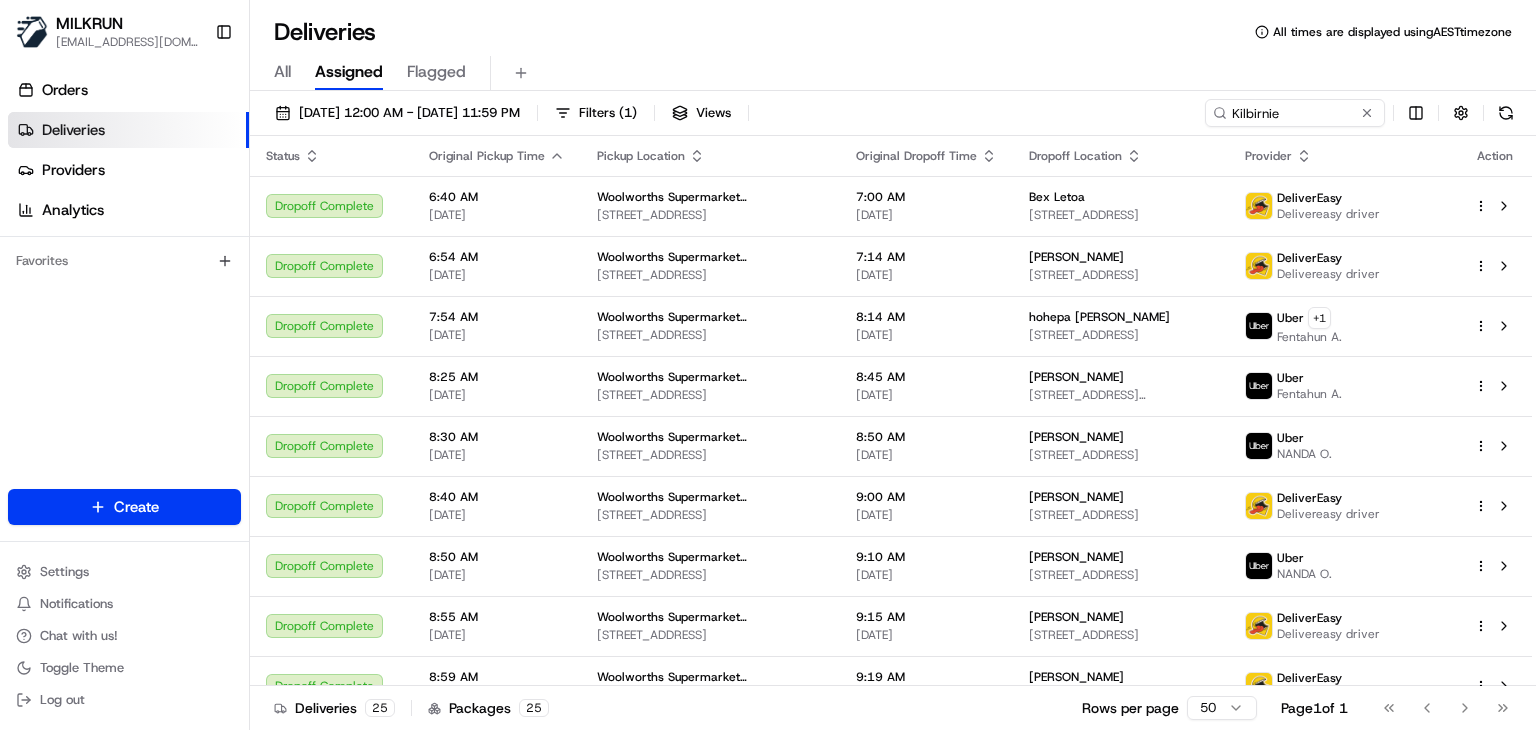 click on "Deliveries All times are displayed using  AEST  timezone" at bounding box center (893, 32) 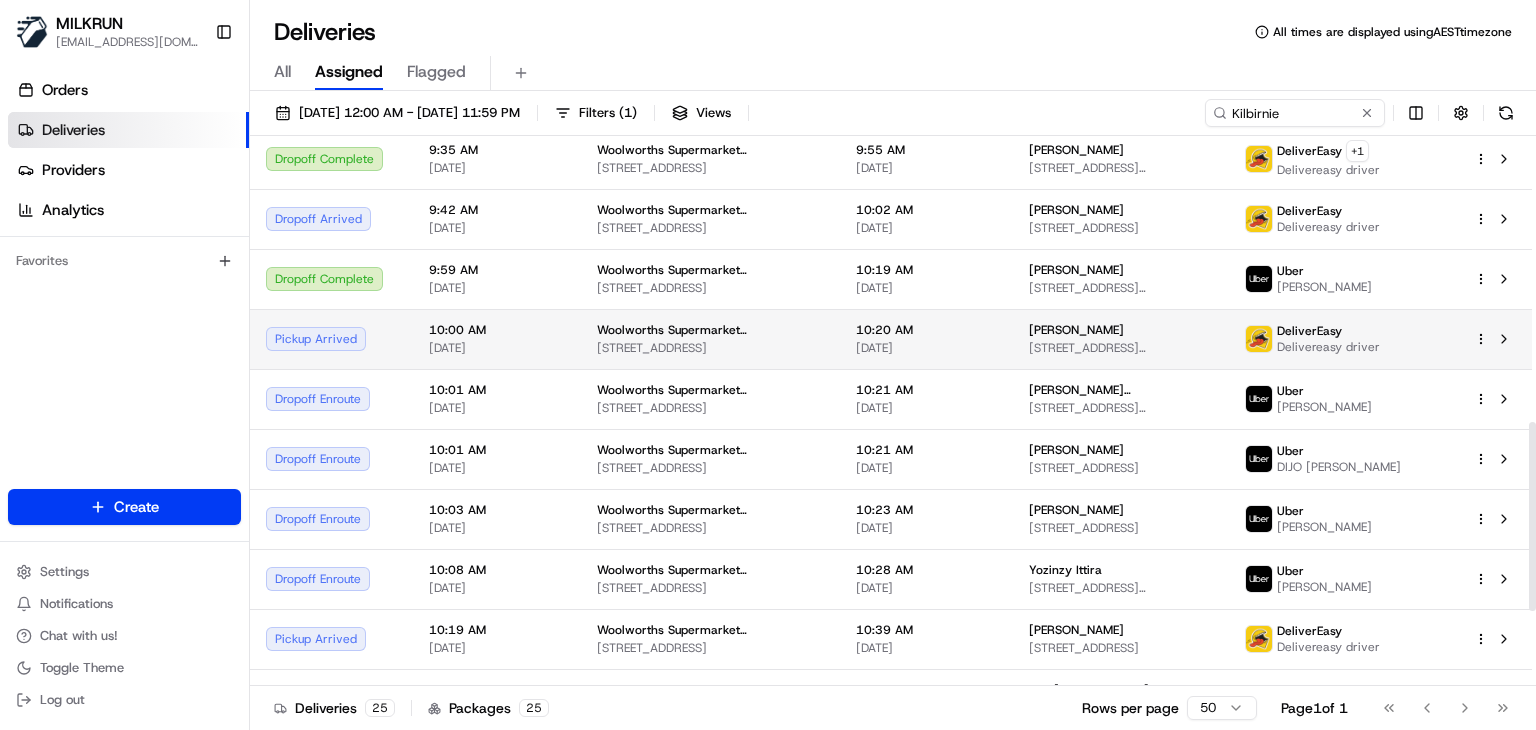 scroll, scrollTop: 833, scrollLeft: 0, axis: vertical 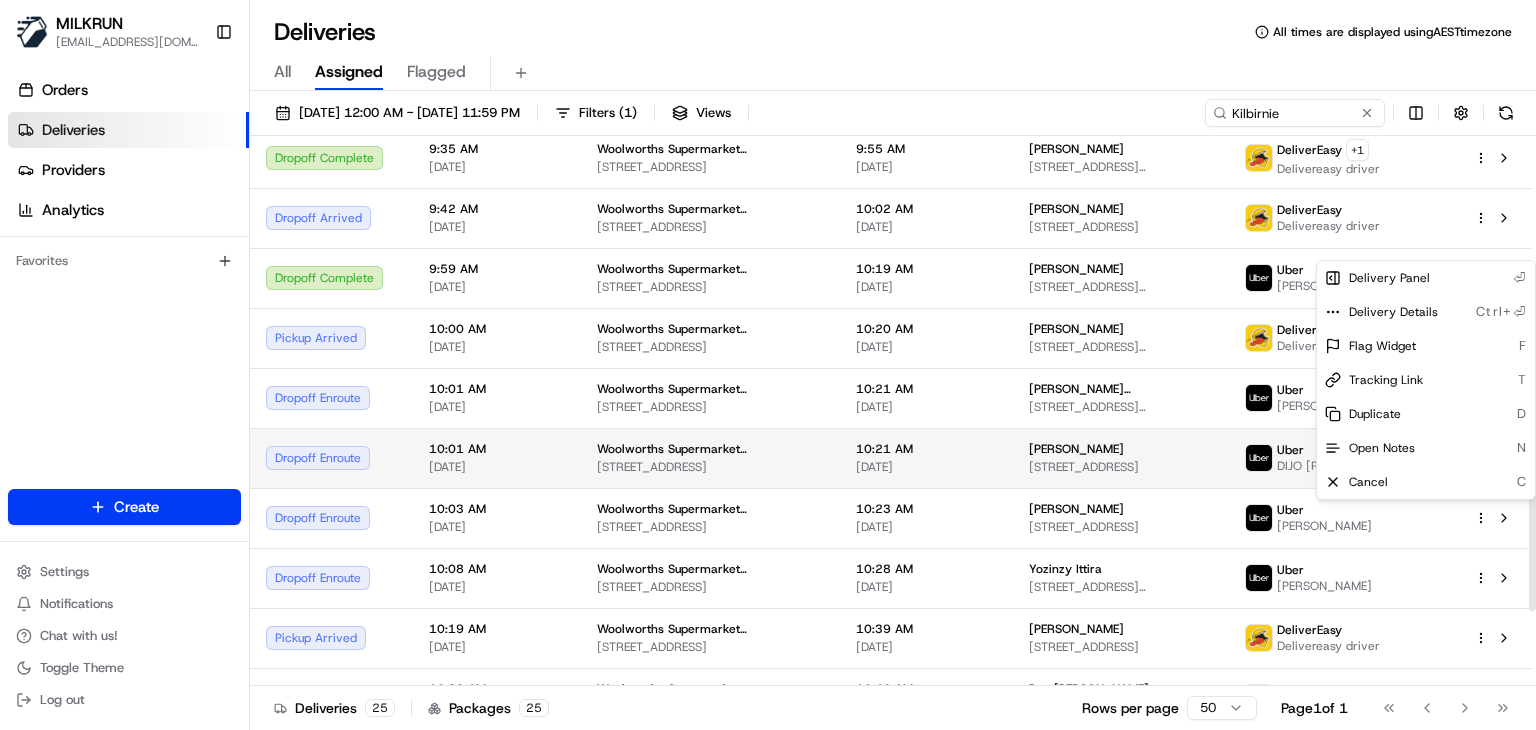 click on "MILKRUN [EMAIL_ADDRESS][DOMAIN_NAME] Toggle Sidebar Orders Deliveries Providers Analytics Favorites Main Menu Members & Organization Organization Users Roles Preferences Customization Tracking Orchestration Automations Locations Pickup Locations Dropoff Locations AI Support Call Agent Billing Billing Refund Requests Integrations Notification Triggers Webhooks API Keys Request Logs Create Settings Notifications Chat with us! Toggle Theme Log out Deliveries All times are displayed using  AEST  timezone All Assigned Flagged [DATE] 12:00 AM - [DATE] 11:59 PM Filters ( 1 ) Views Kilbirnie Status Original Pickup Time Pickup Location Original Dropoff Time Dropoff Location Provider Action Dropoff Complete 6:40 AM [DATE] Woolworths Supermarket [GEOGRAPHIC_DATA] - [GEOGRAPHIC_DATA] [STREET_ADDRESS] 7:00 AM [DATE] Bex Letoa [STREET_ADDRESS] DeliverEasy Delivereasy driver Dropoff Complete 6:54 AM [DATE] Woolworths Supermarket [GEOGRAPHIC_DATA] - [GEOGRAPHIC_DATA] 7:14 AM 7:54 AM" at bounding box center (768, 365) 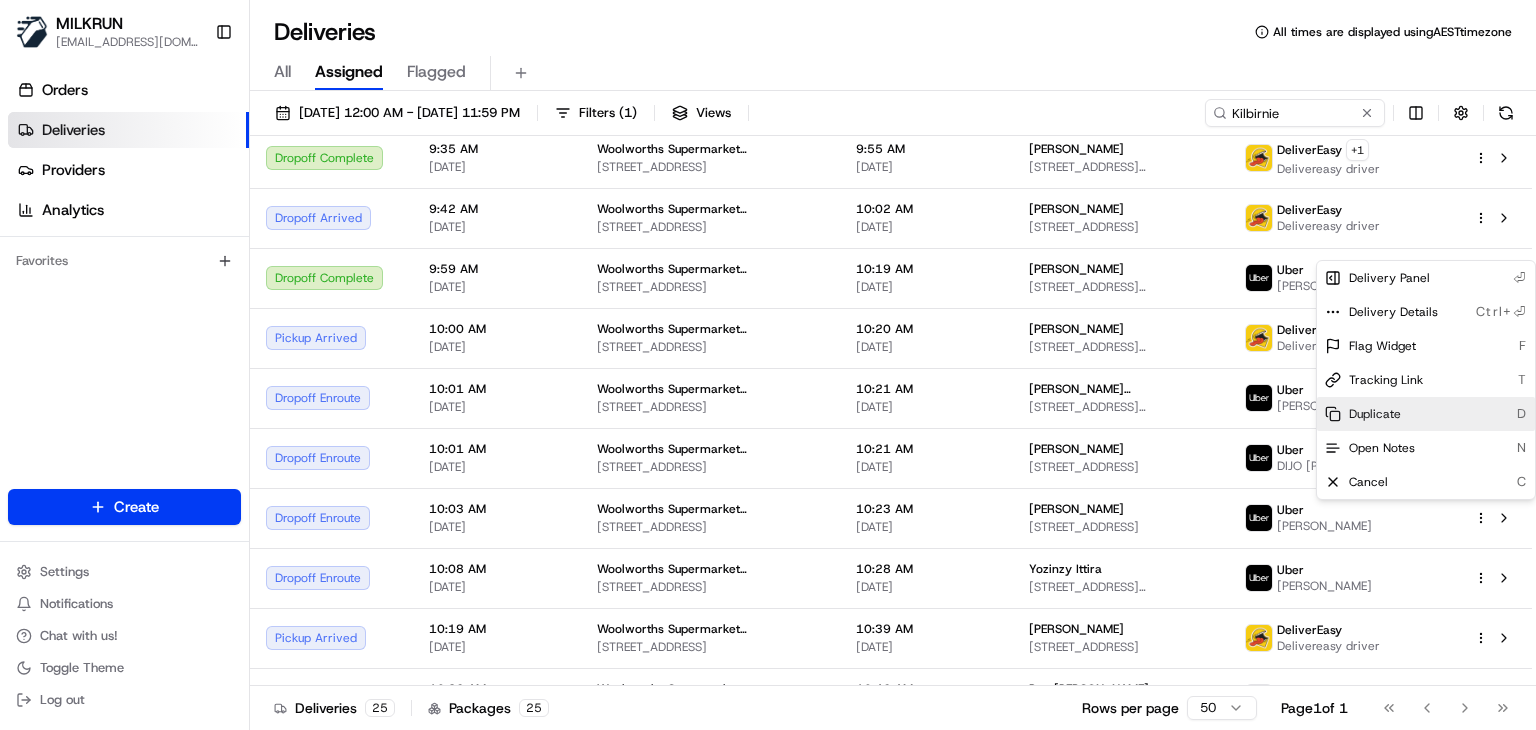 click on "Duplicate" at bounding box center [1375, 414] 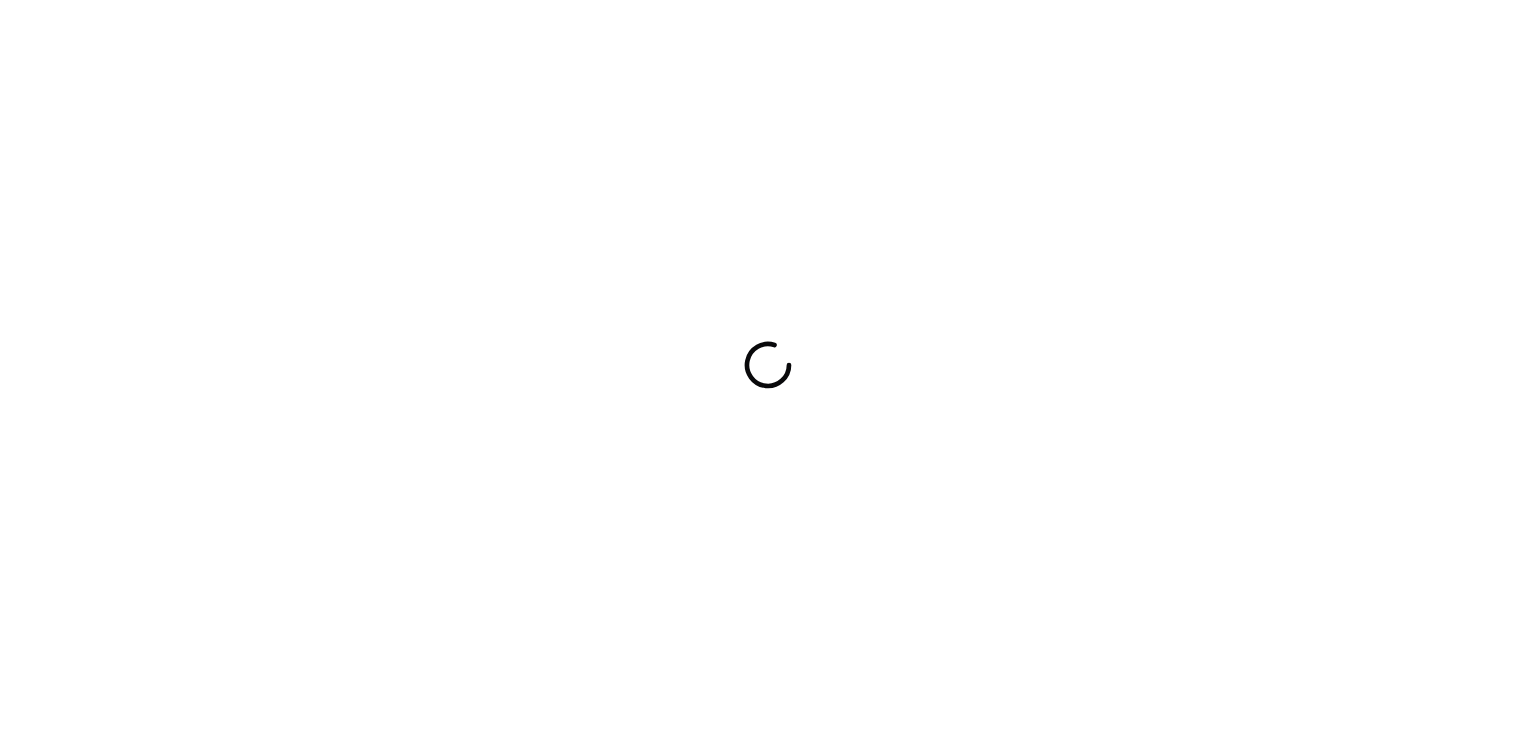 scroll, scrollTop: 0, scrollLeft: 0, axis: both 